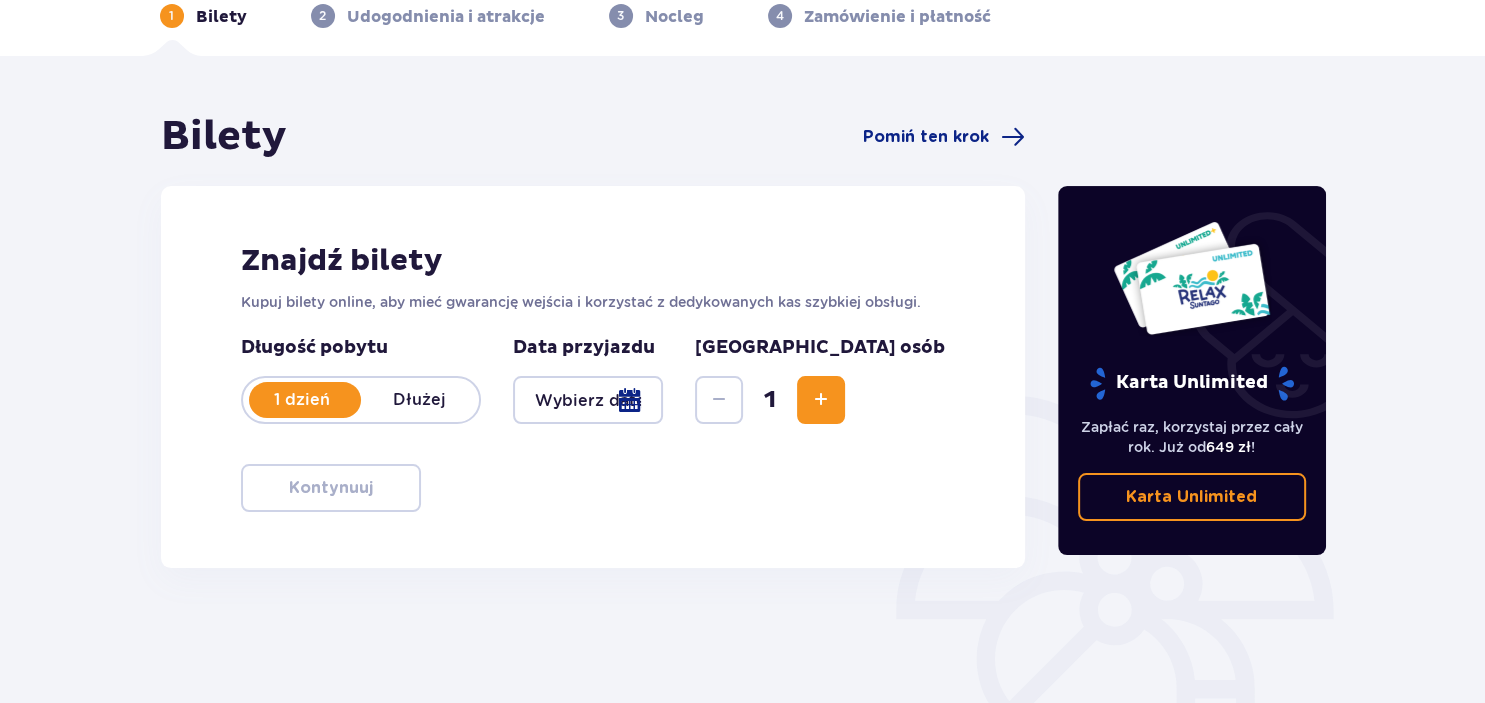 scroll, scrollTop: 105, scrollLeft: 0, axis: vertical 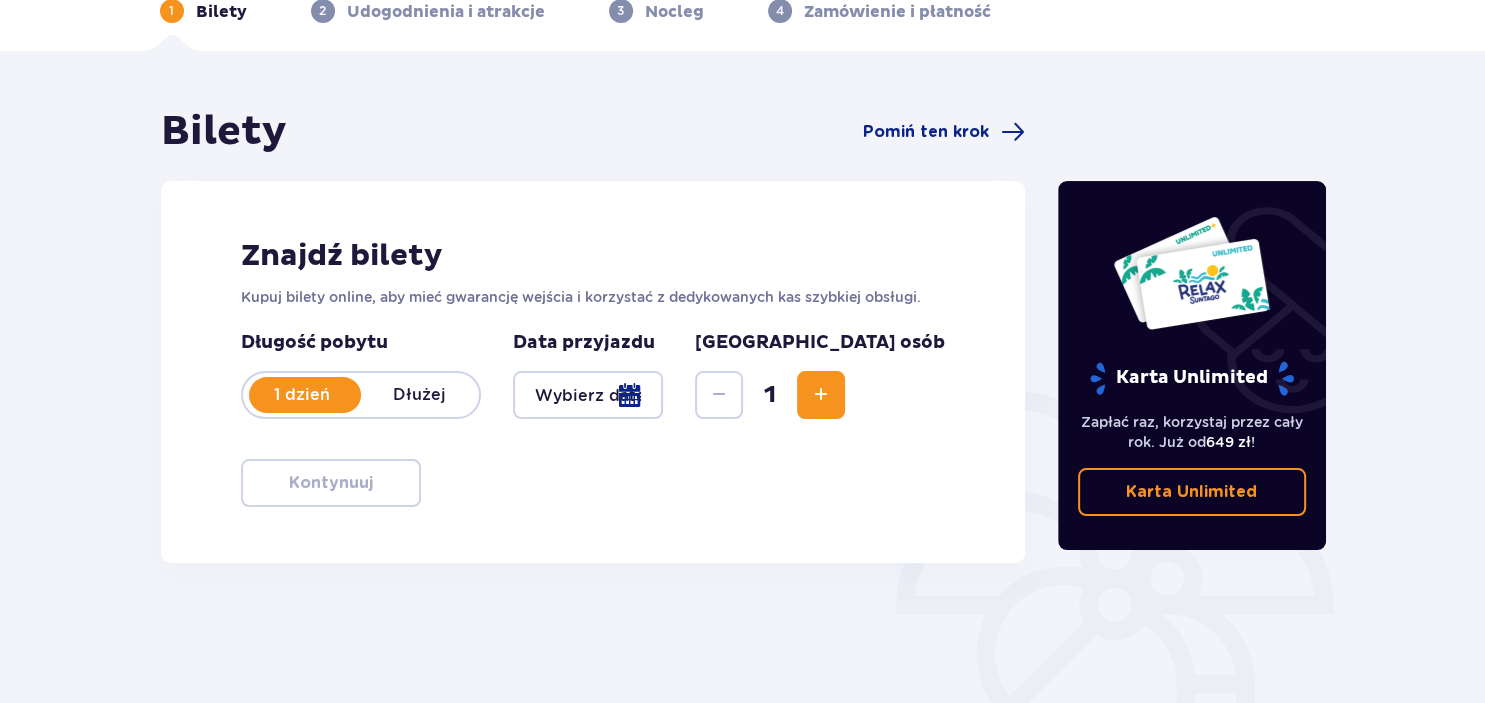 click at bounding box center [588, 395] 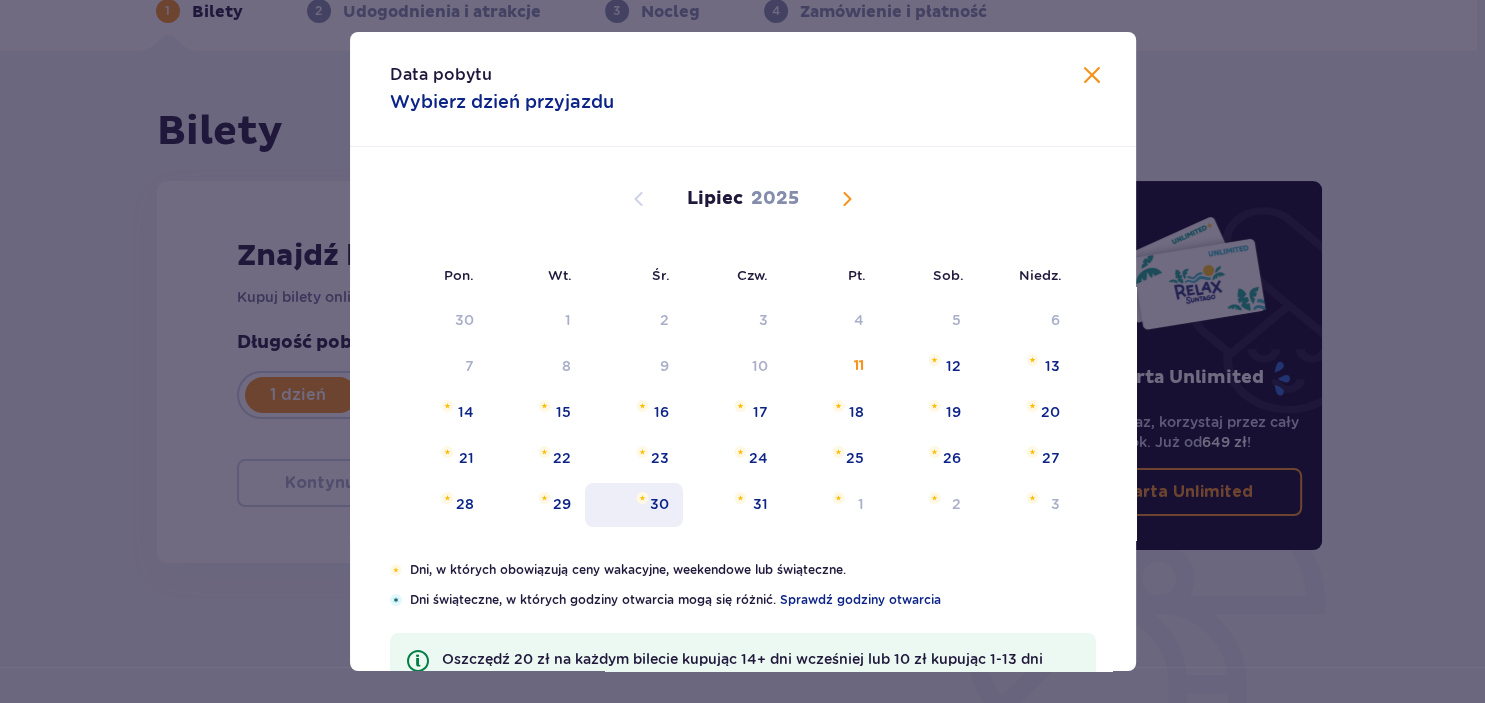 click on "30" at bounding box center (659, 504) 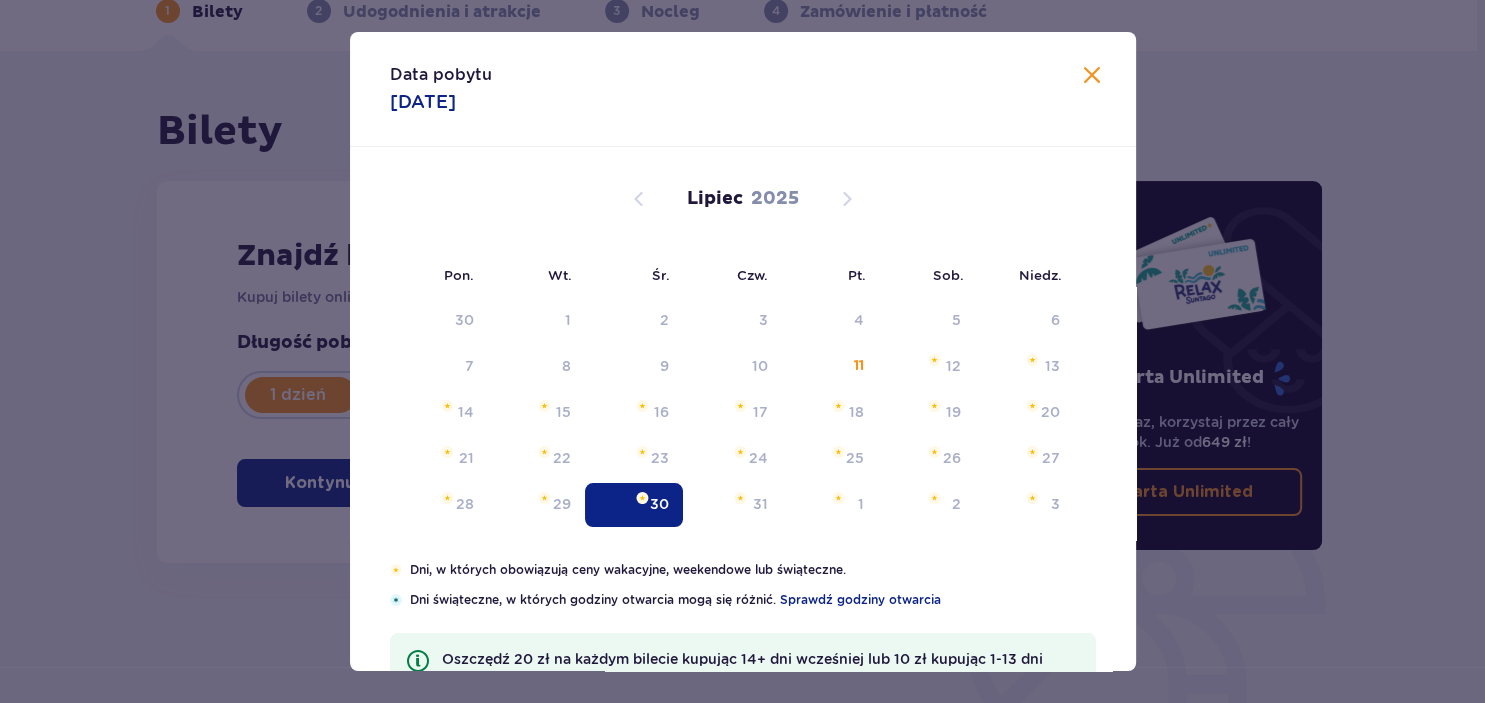 type on "[DATE]" 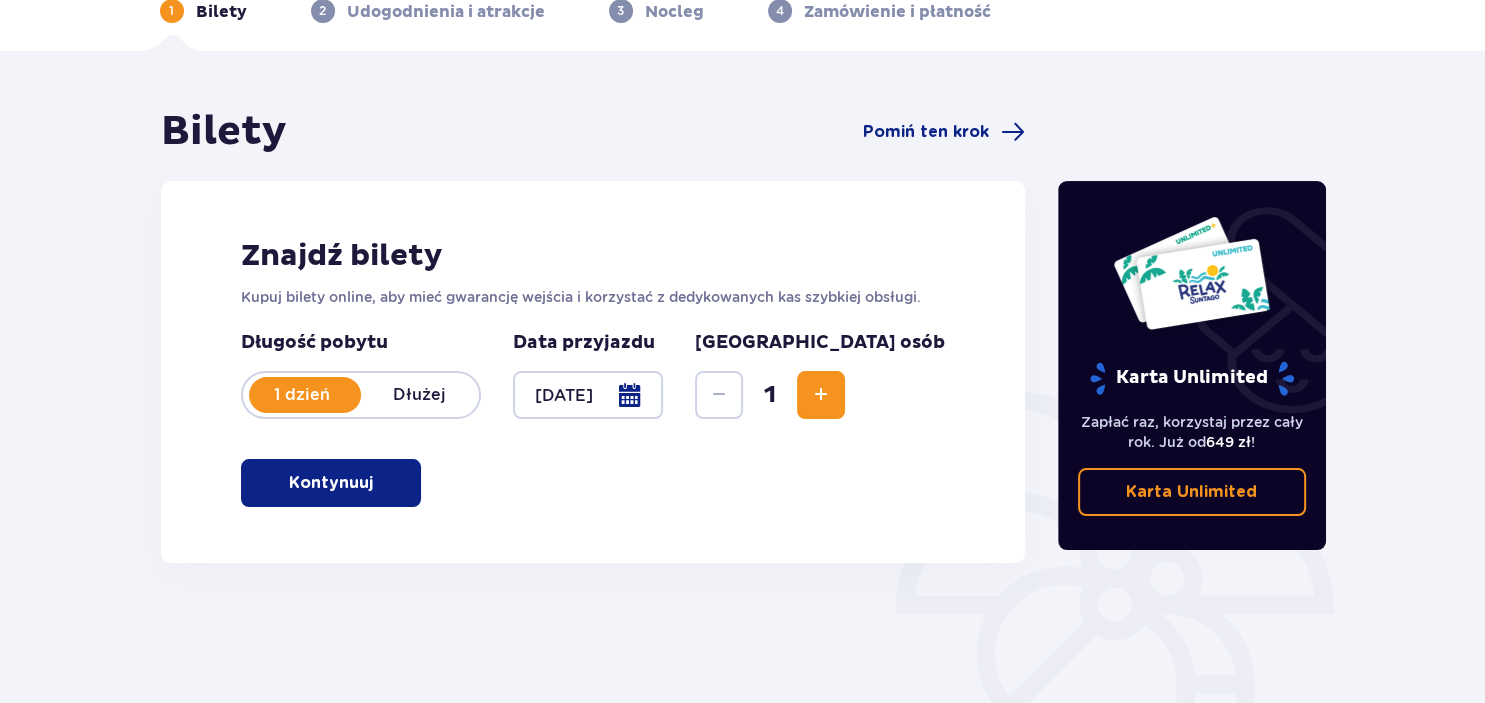 click at bounding box center (821, 395) 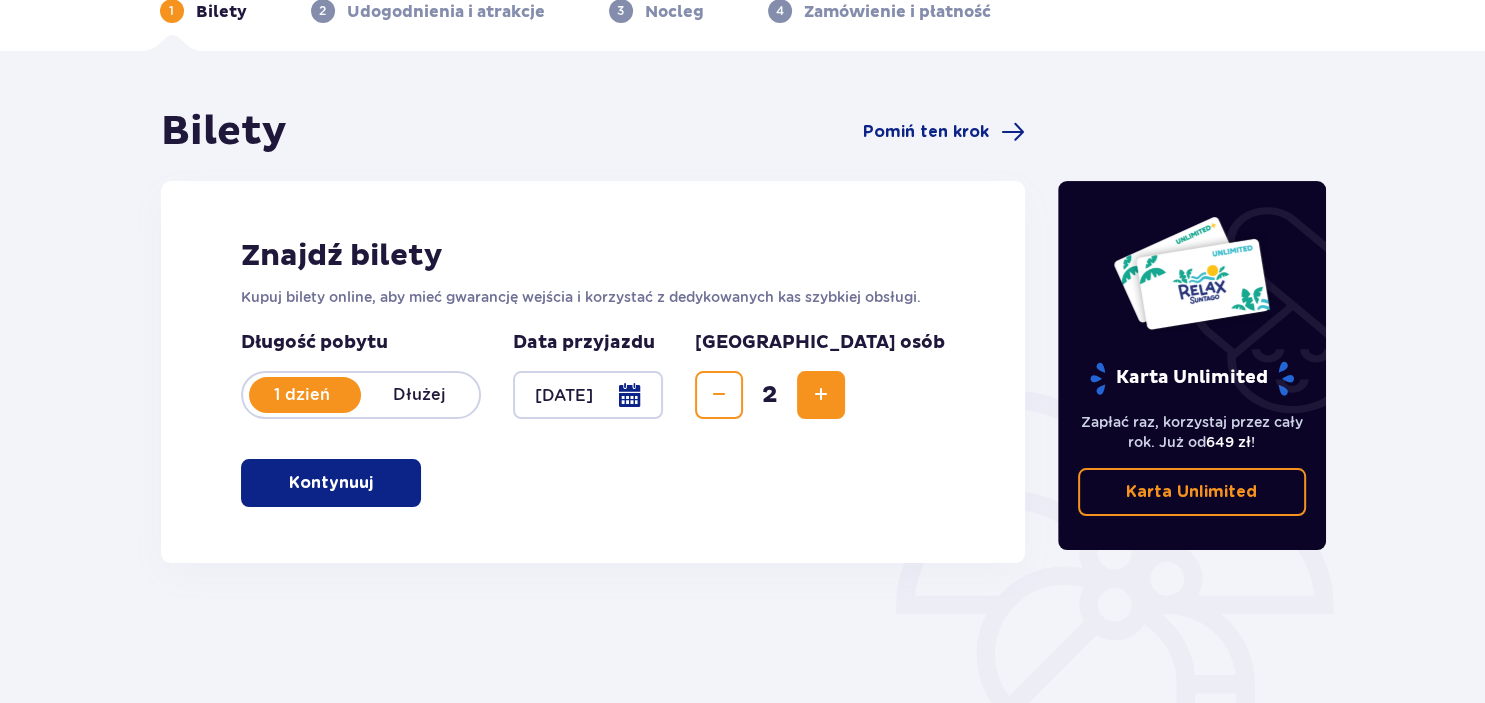 click at bounding box center (821, 395) 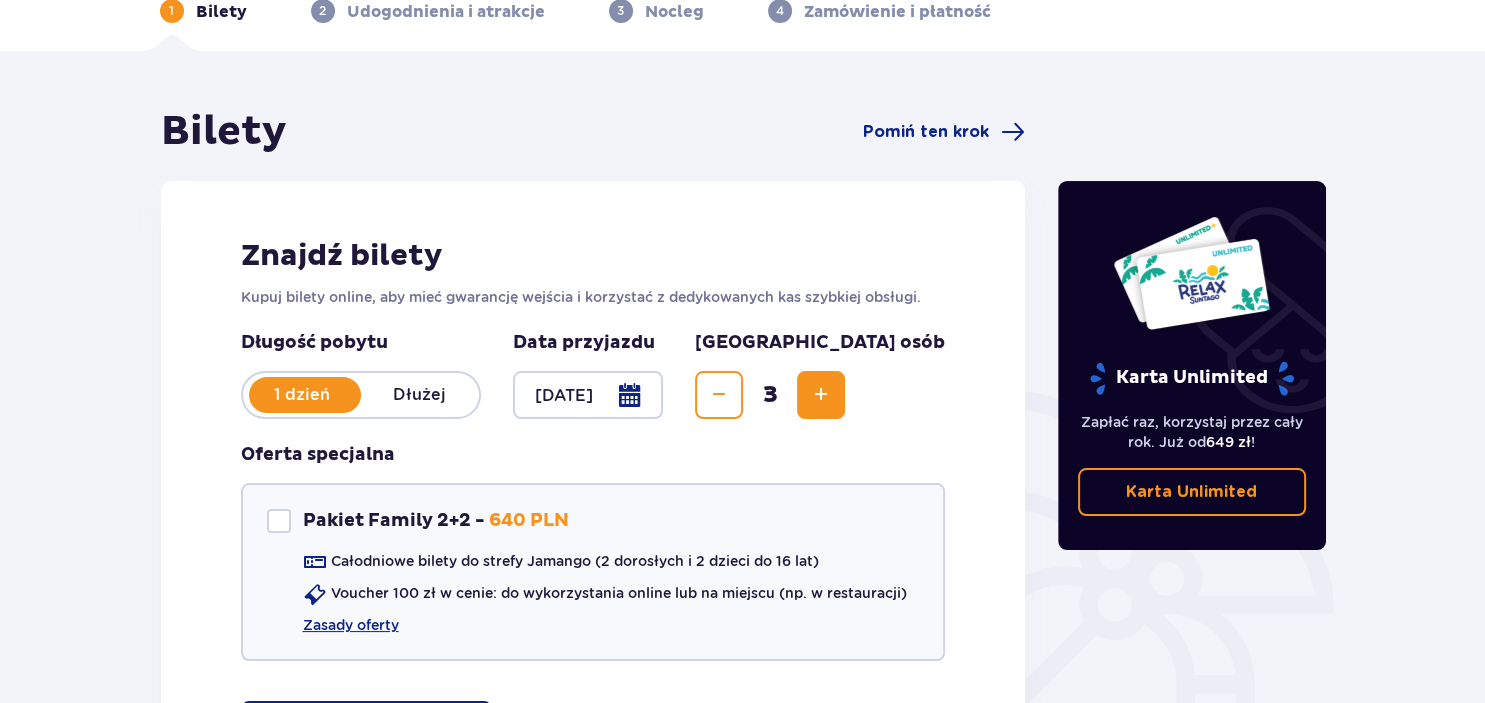 click at bounding box center (821, 395) 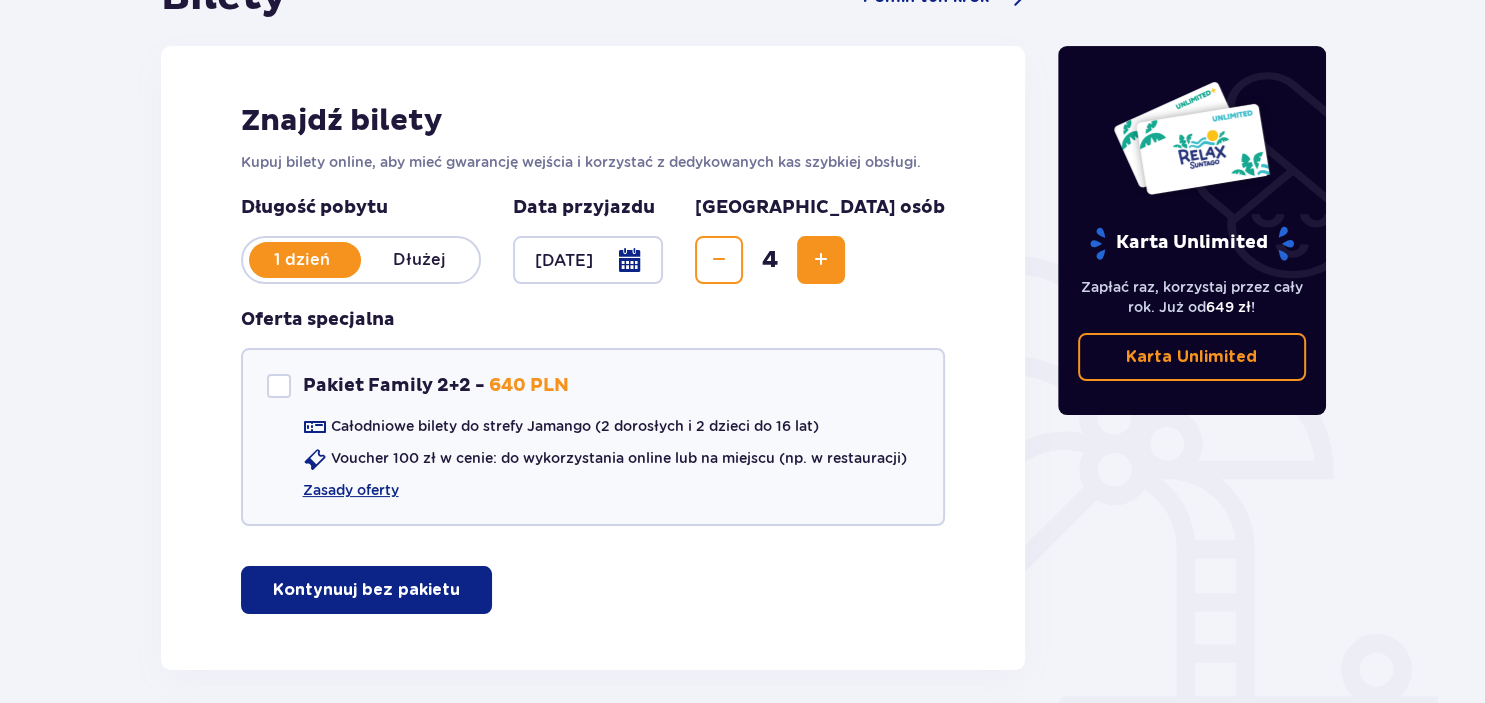 scroll, scrollTop: 316, scrollLeft: 0, axis: vertical 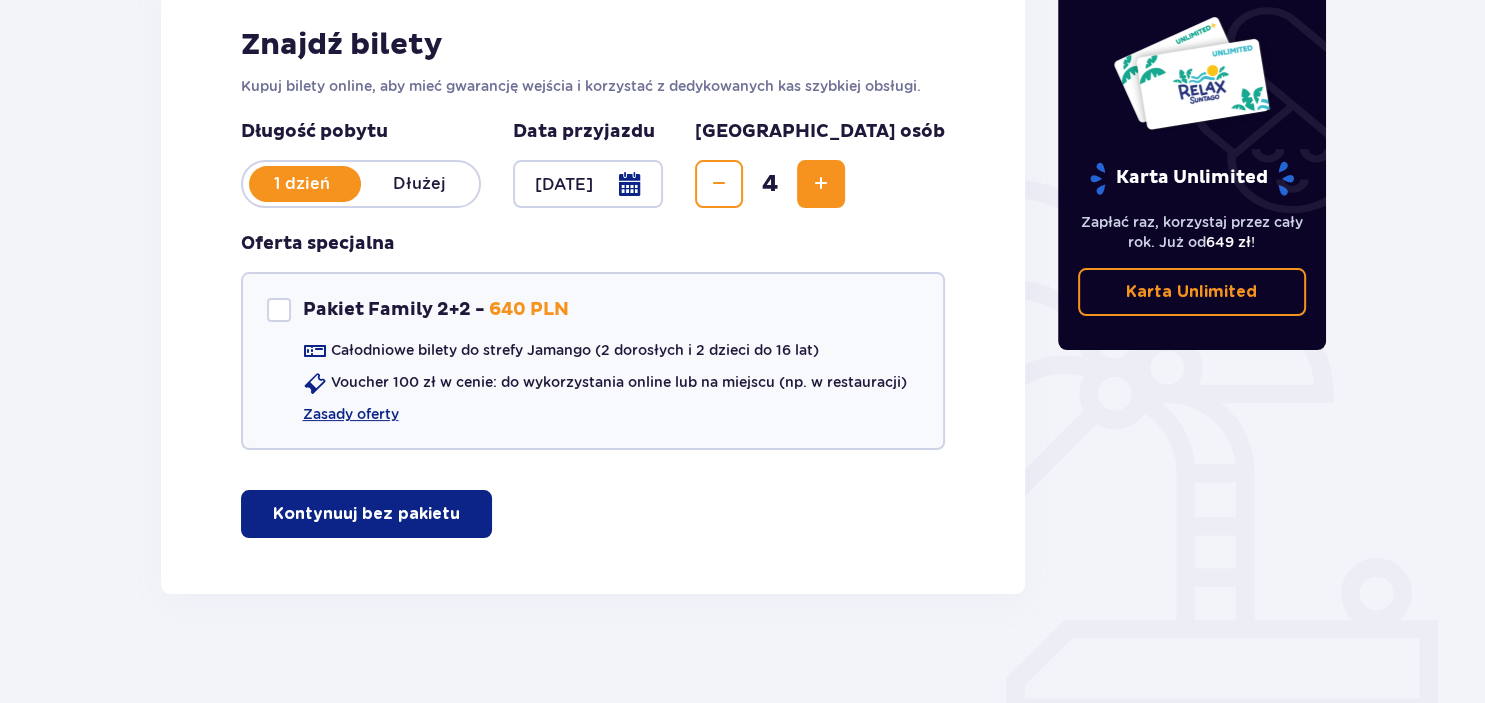 click on "Kontynuuj bez pakietu" at bounding box center [366, 514] 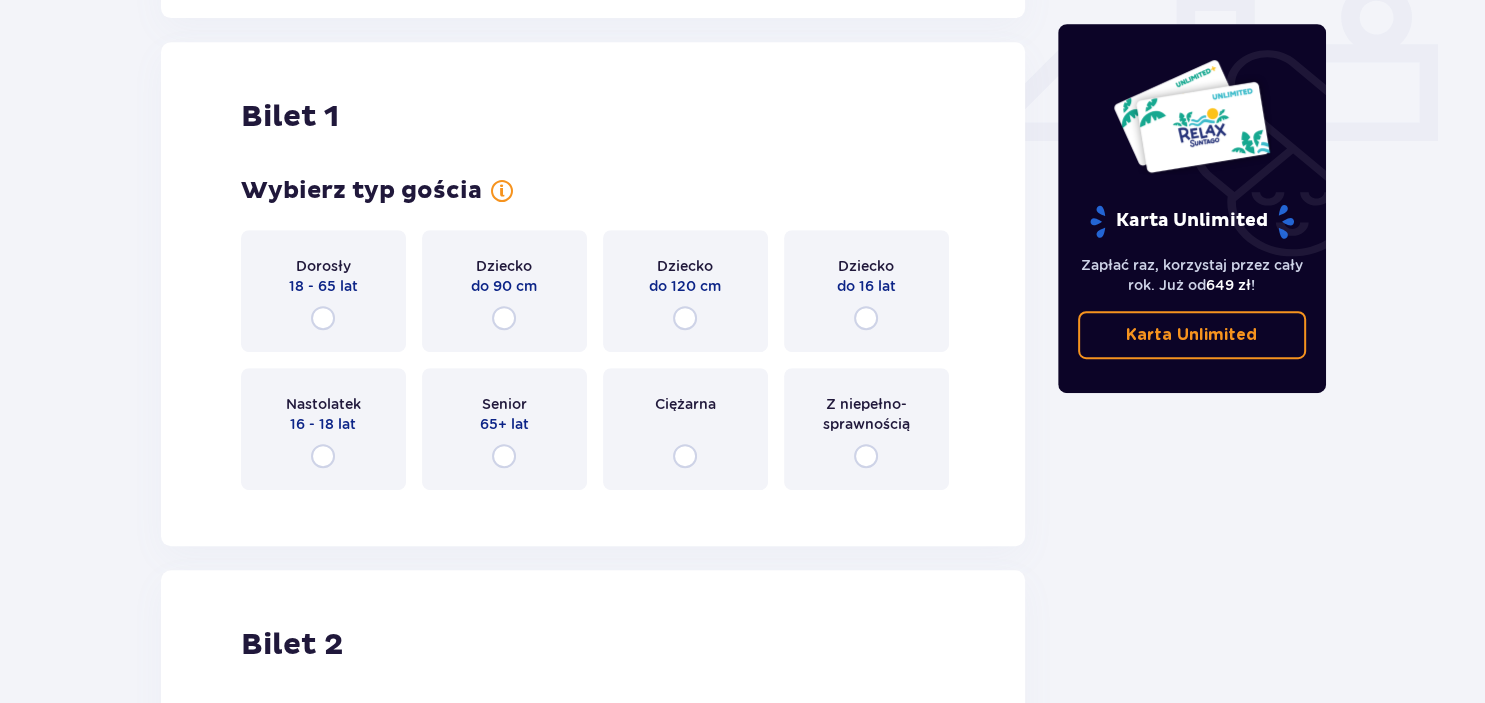 scroll, scrollTop: 908, scrollLeft: 0, axis: vertical 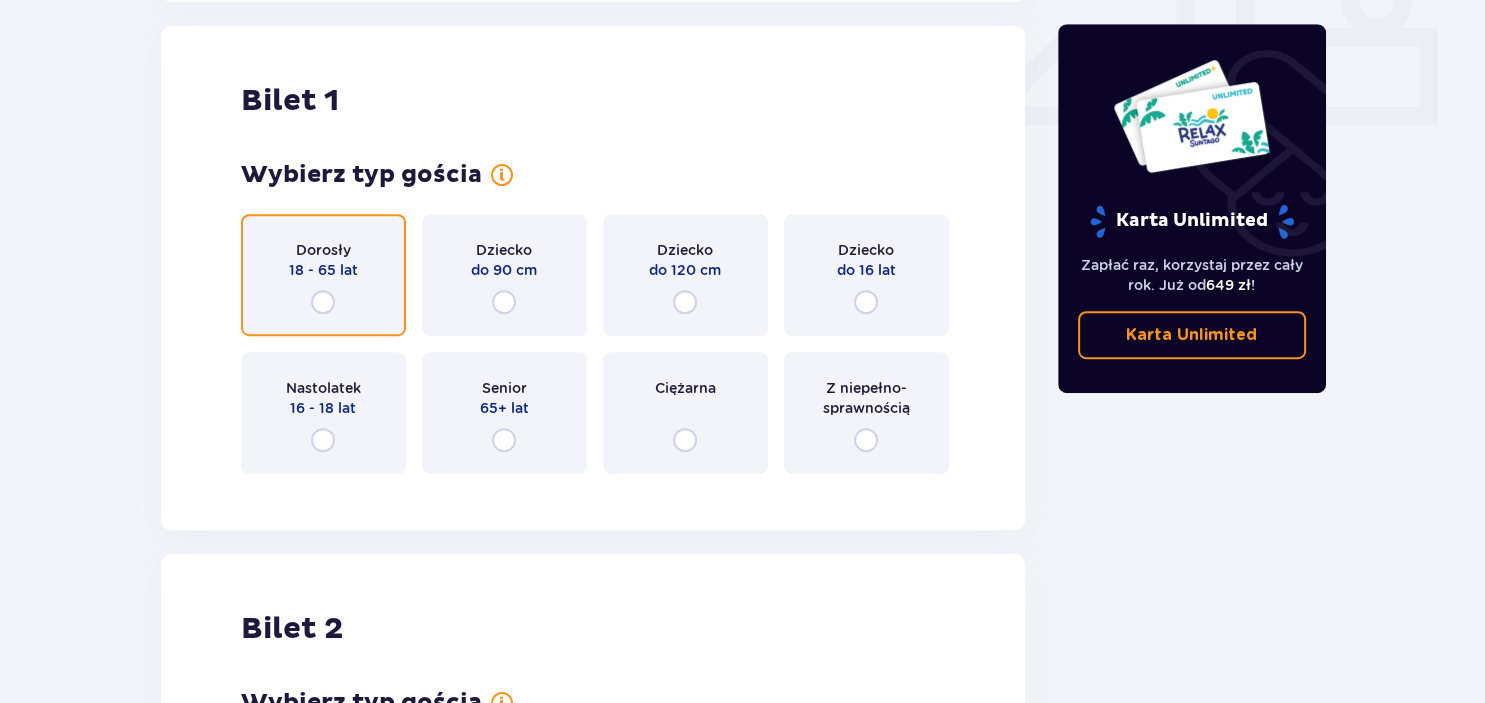 click at bounding box center (323, 302) 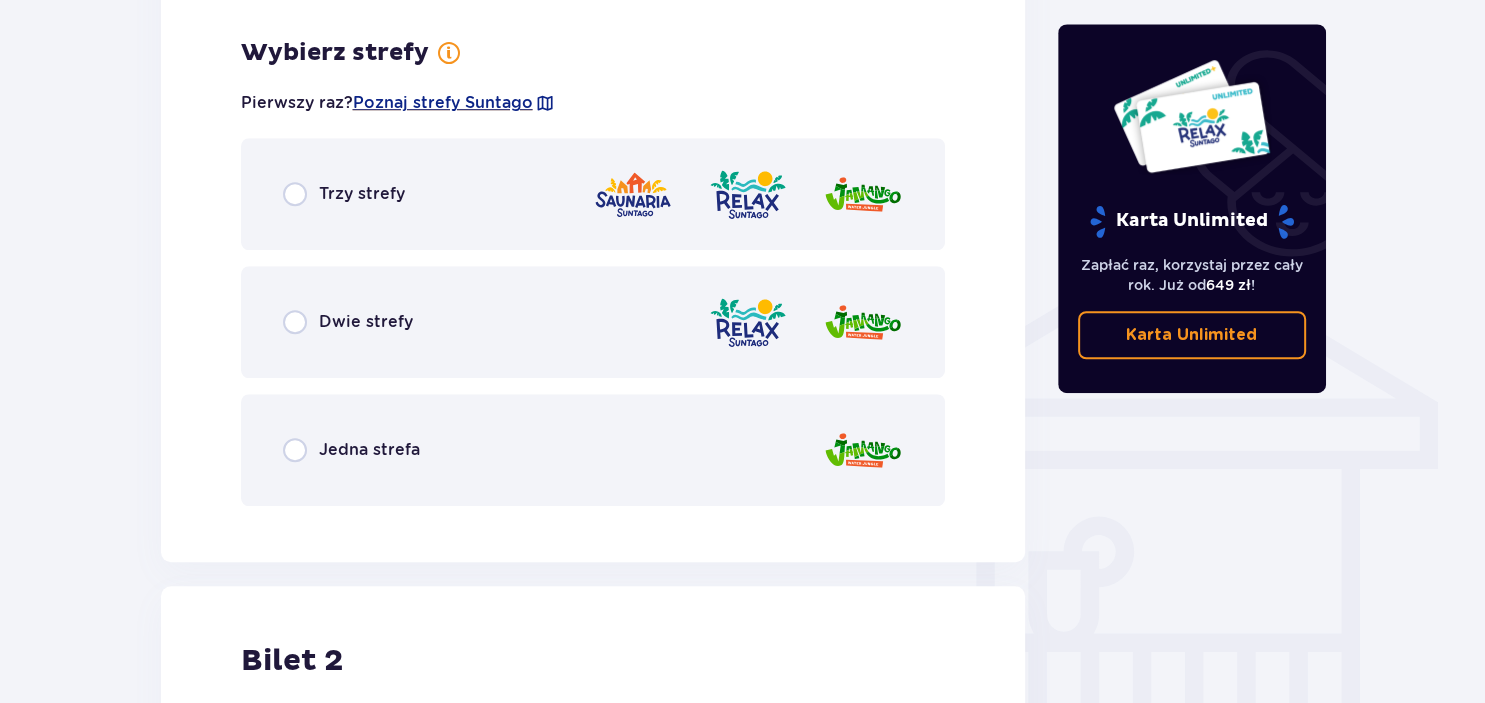 scroll, scrollTop: 1396, scrollLeft: 0, axis: vertical 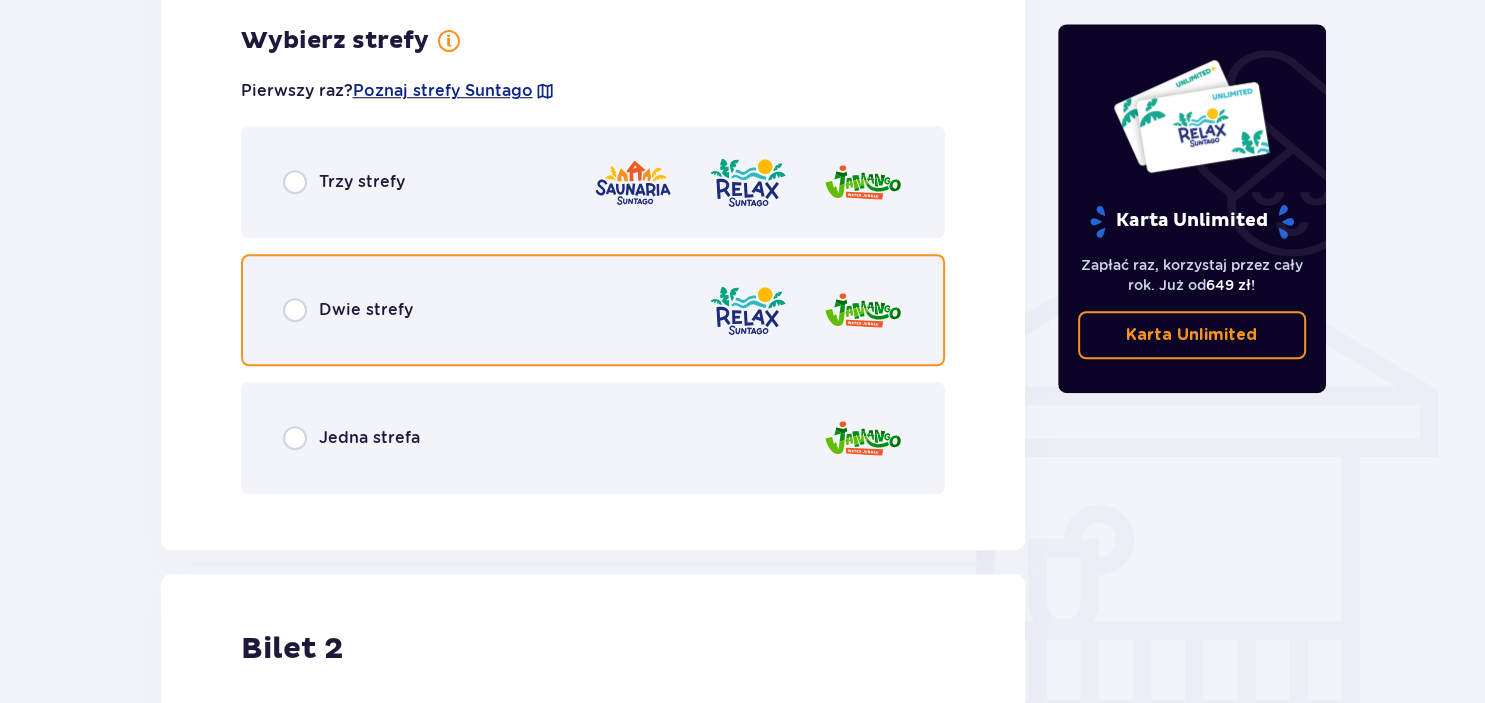 click at bounding box center (295, 310) 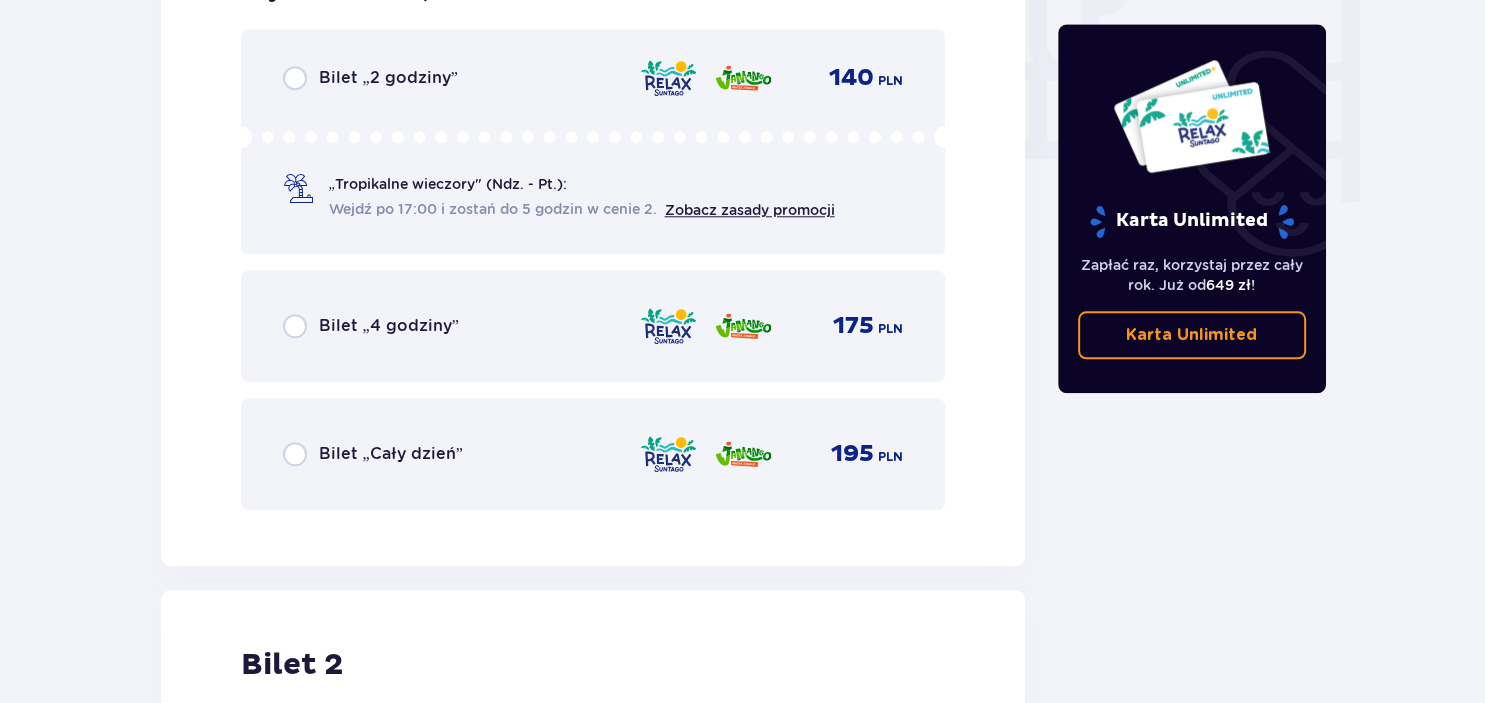 scroll, scrollTop: 1904, scrollLeft: 0, axis: vertical 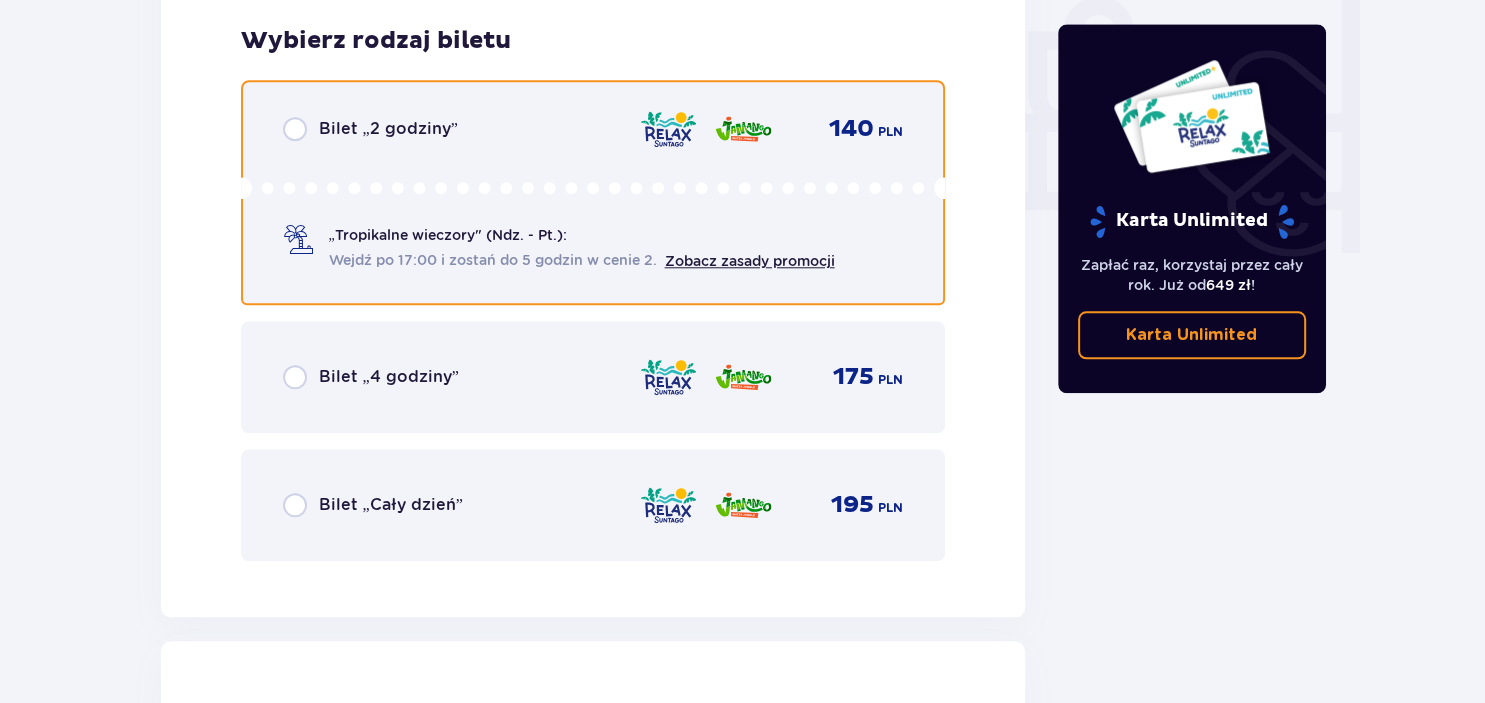 click at bounding box center [295, 129] 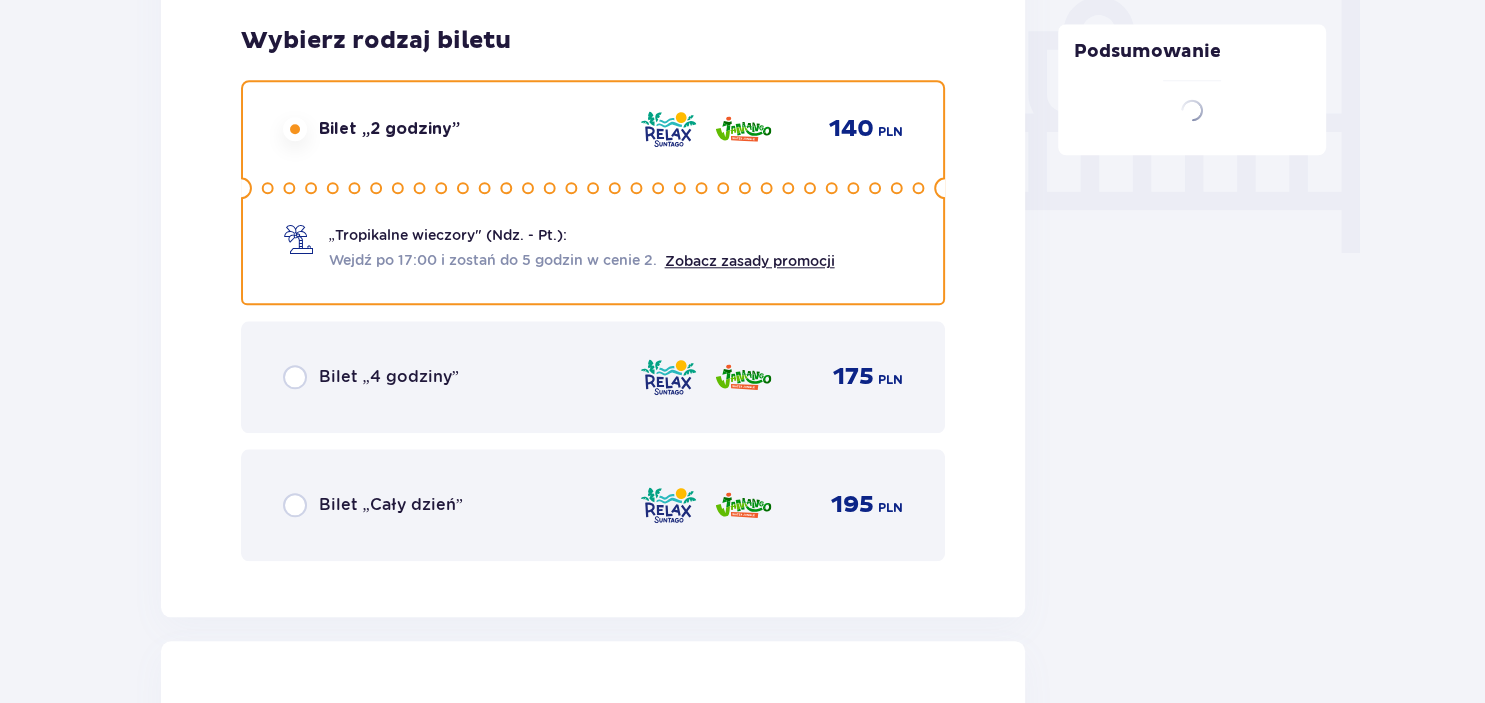 scroll, scrollTop: 2519, scrollLeft: 0, axis: vertical 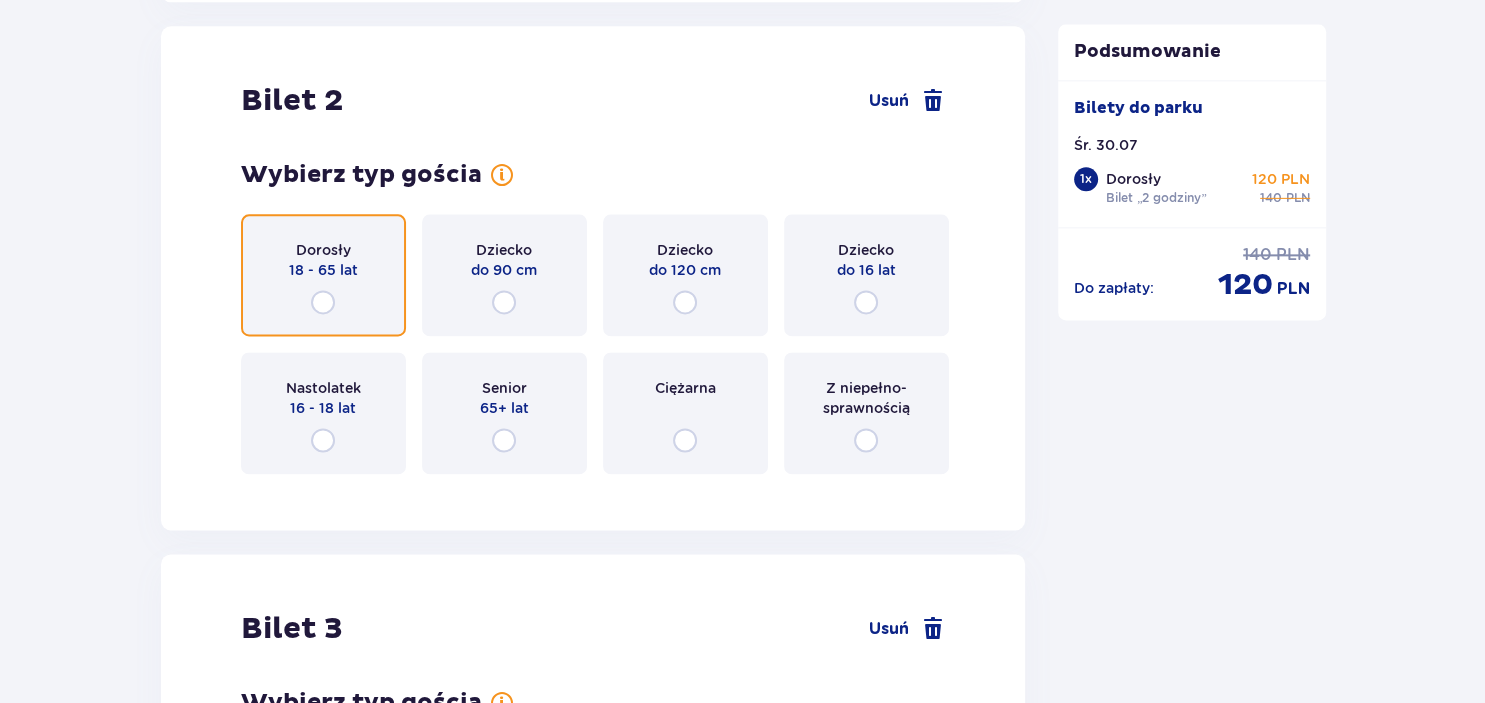 click at bounding box center [323, 302] 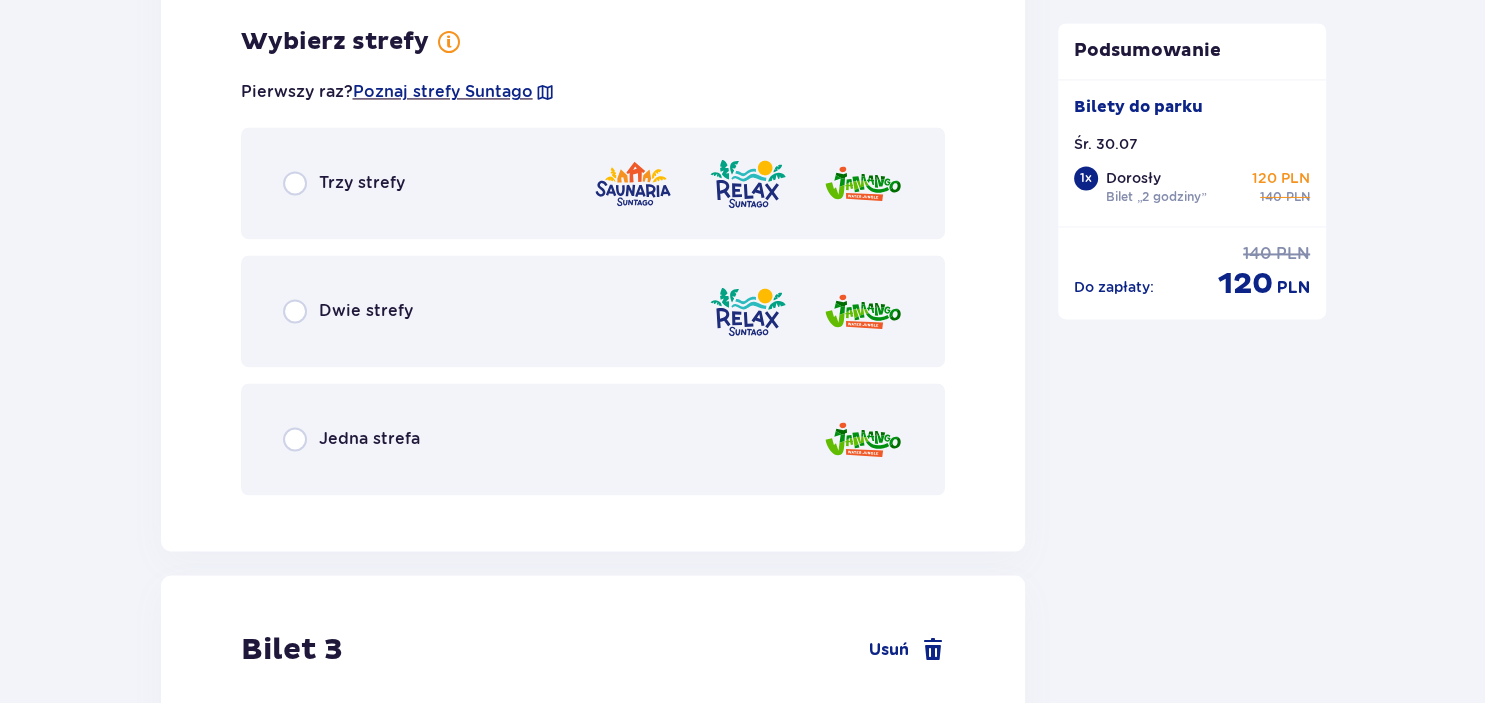 scroll, scrollTop: 3007, scrollLeft: 0, axis: vertical 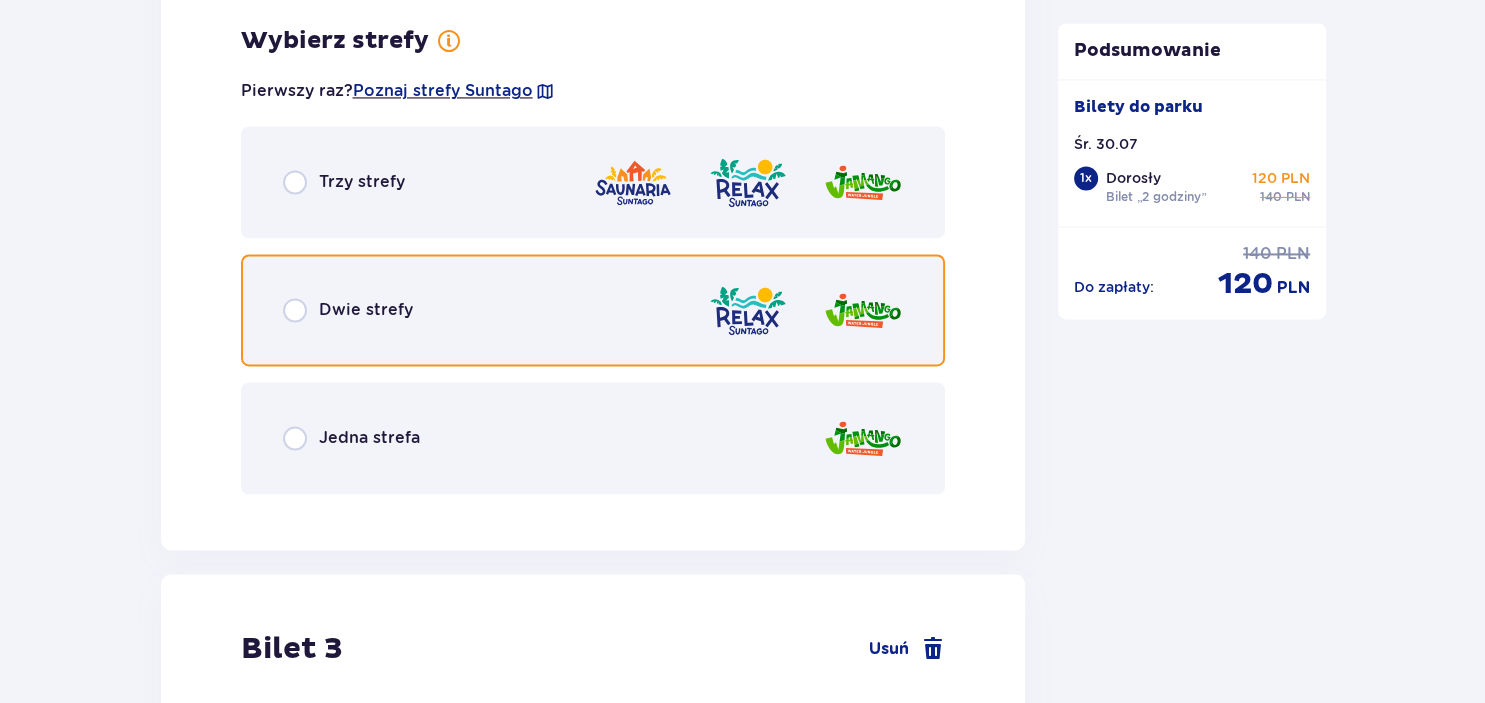 click at bounding box center [295, 310] 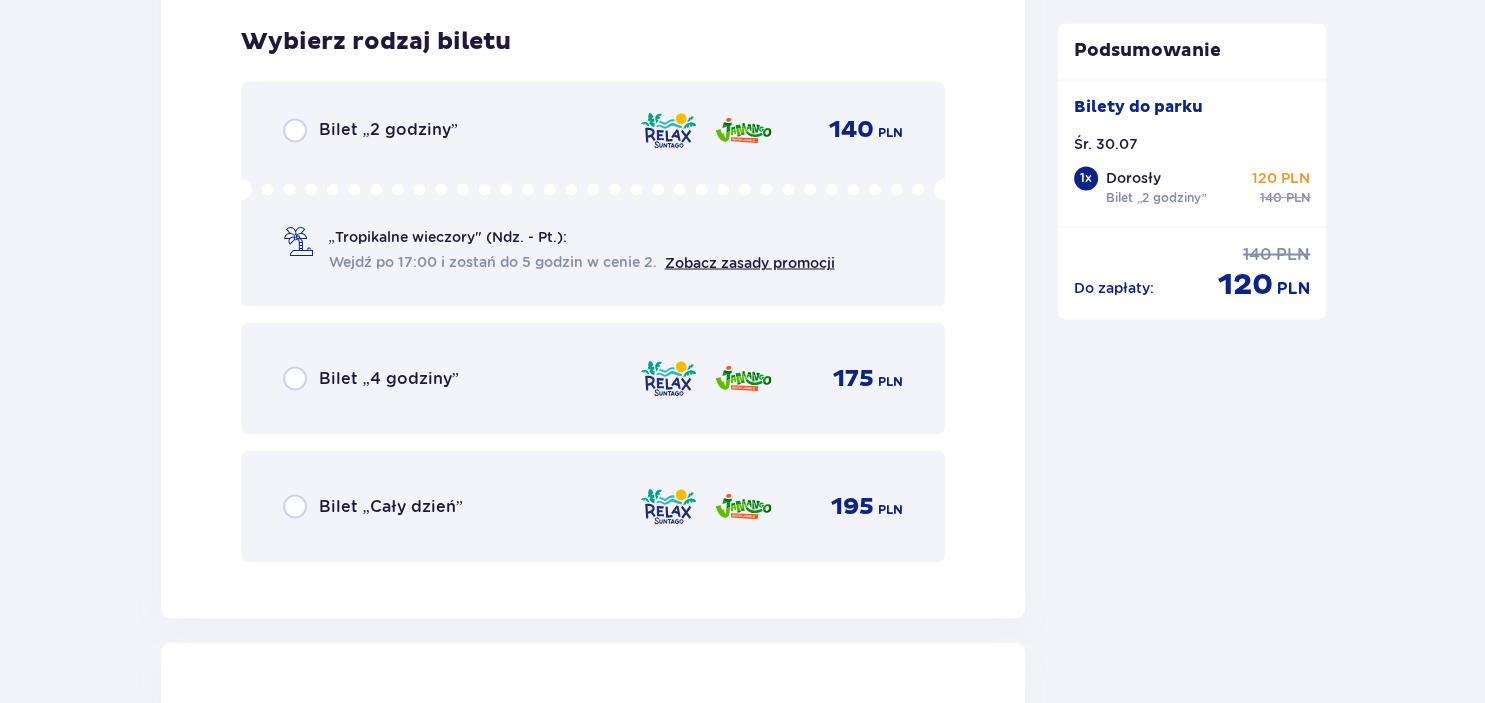 scroll, scrollTop: 3515, scrollLeft: 0, axis: vertical 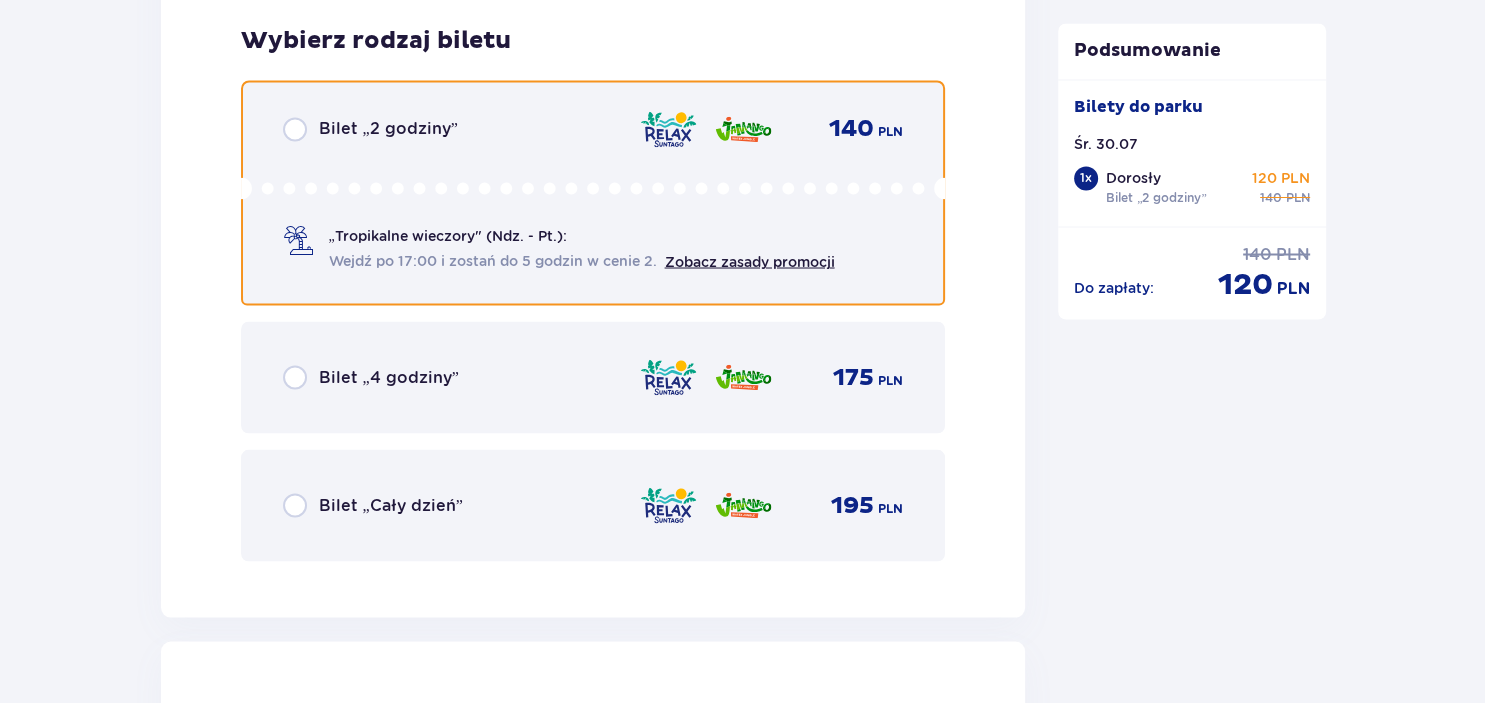 click at bounding box center (295, 129) 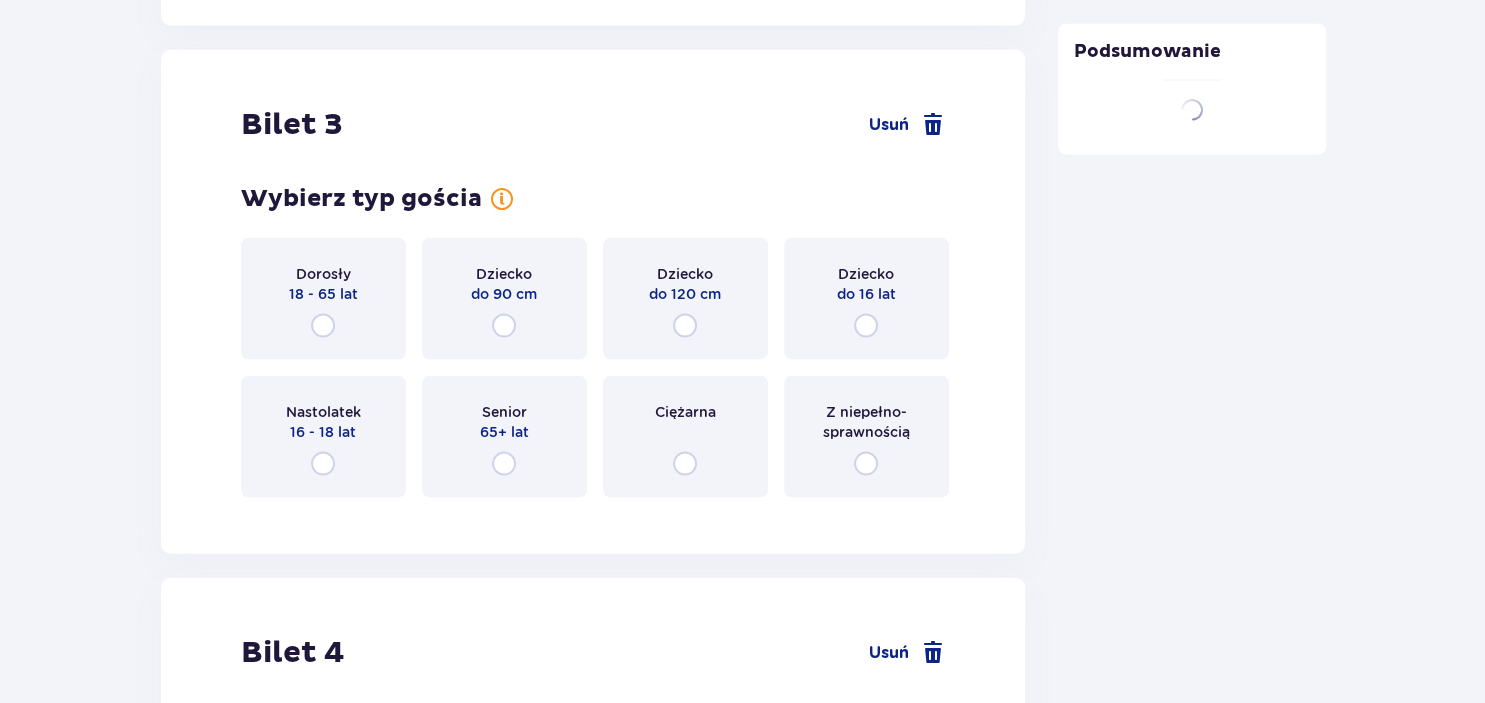 scroll, scrollTop: 4128, scrollLeft: 0, axis: vertical 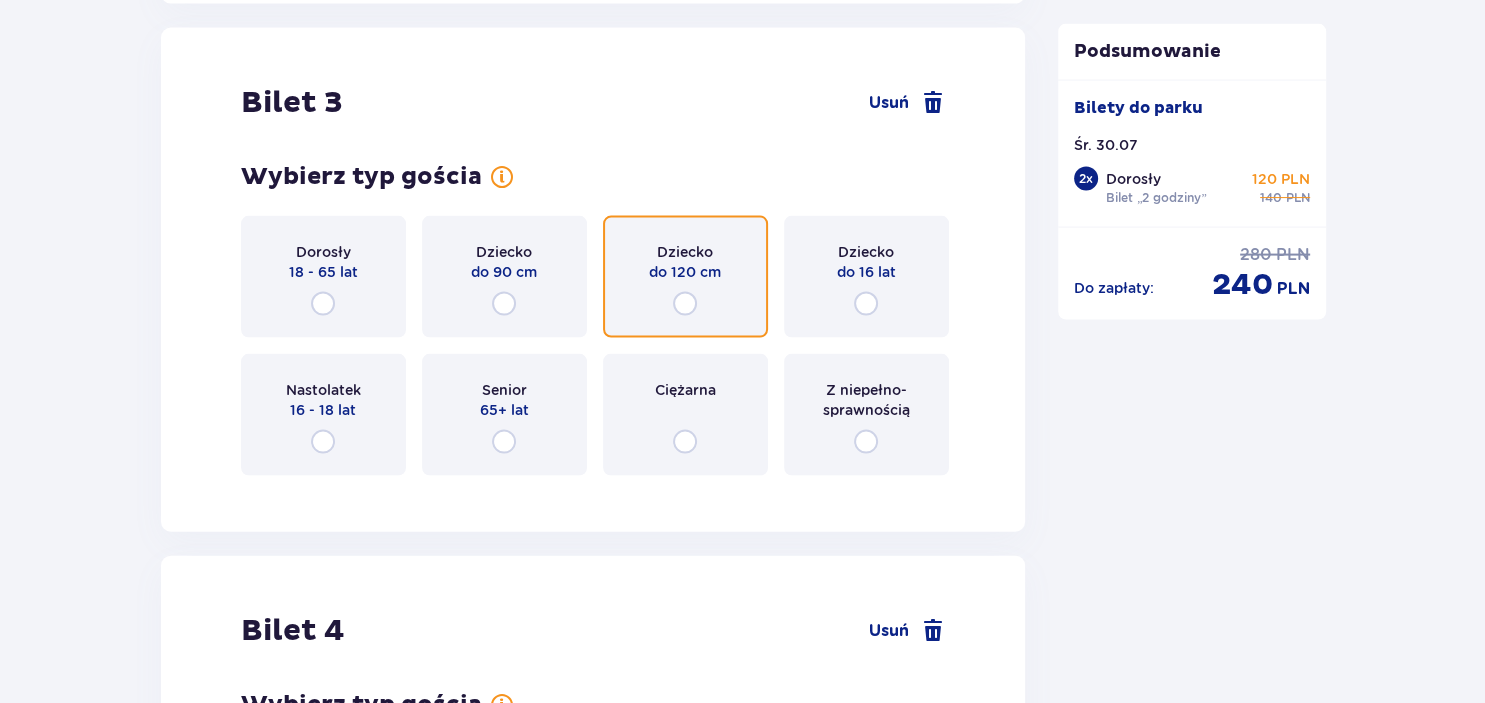 click at bounding box center (685, 304) 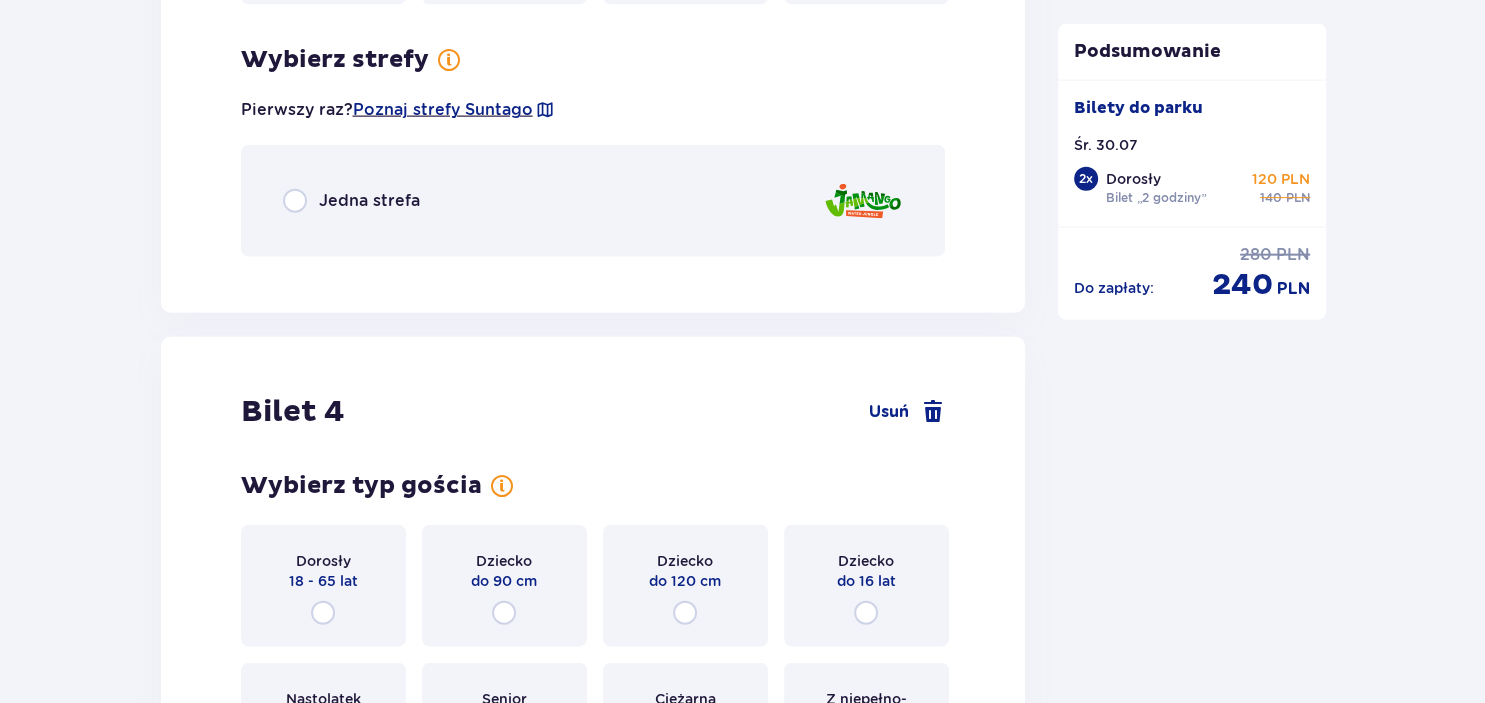 scroll, scrollTop: 4616, scrollLeft: 0, axis: vertical 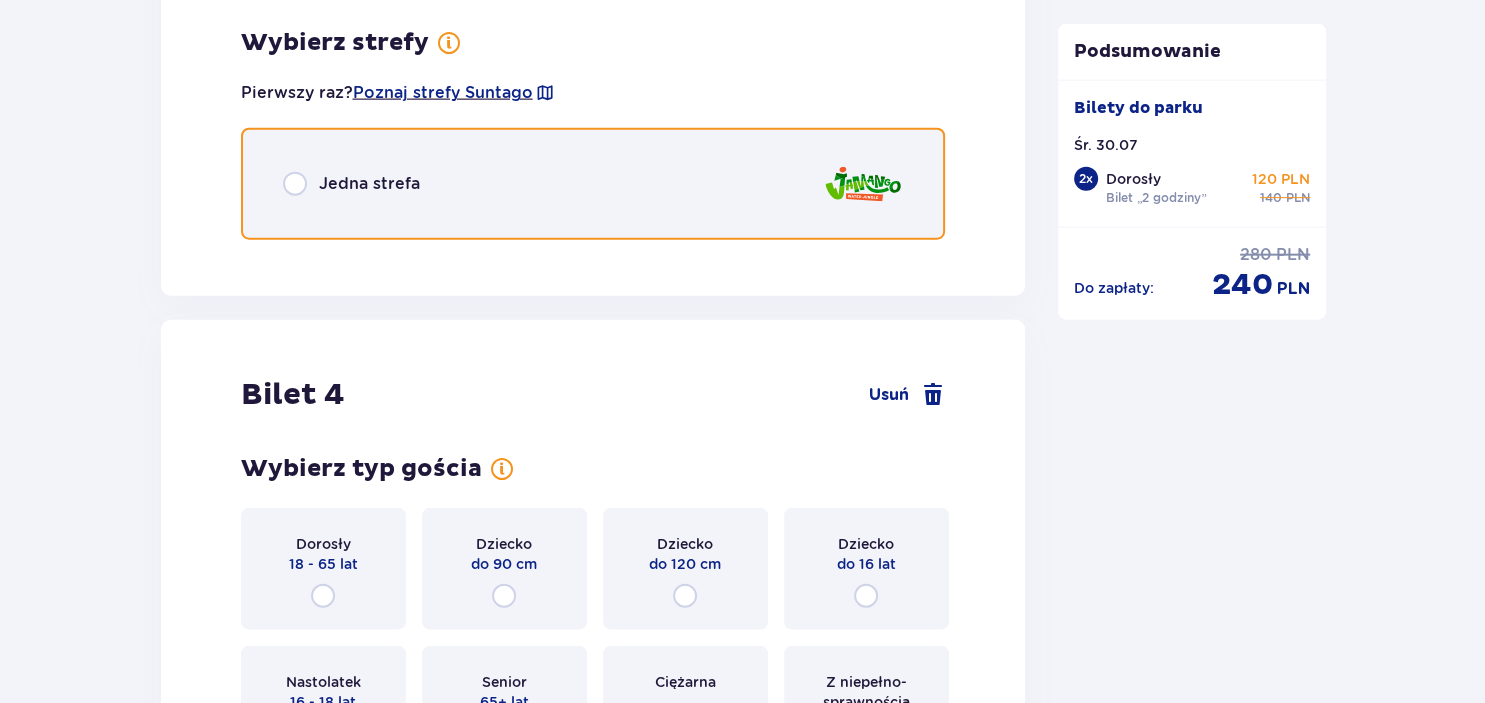 click at bounding box center (295, 184) 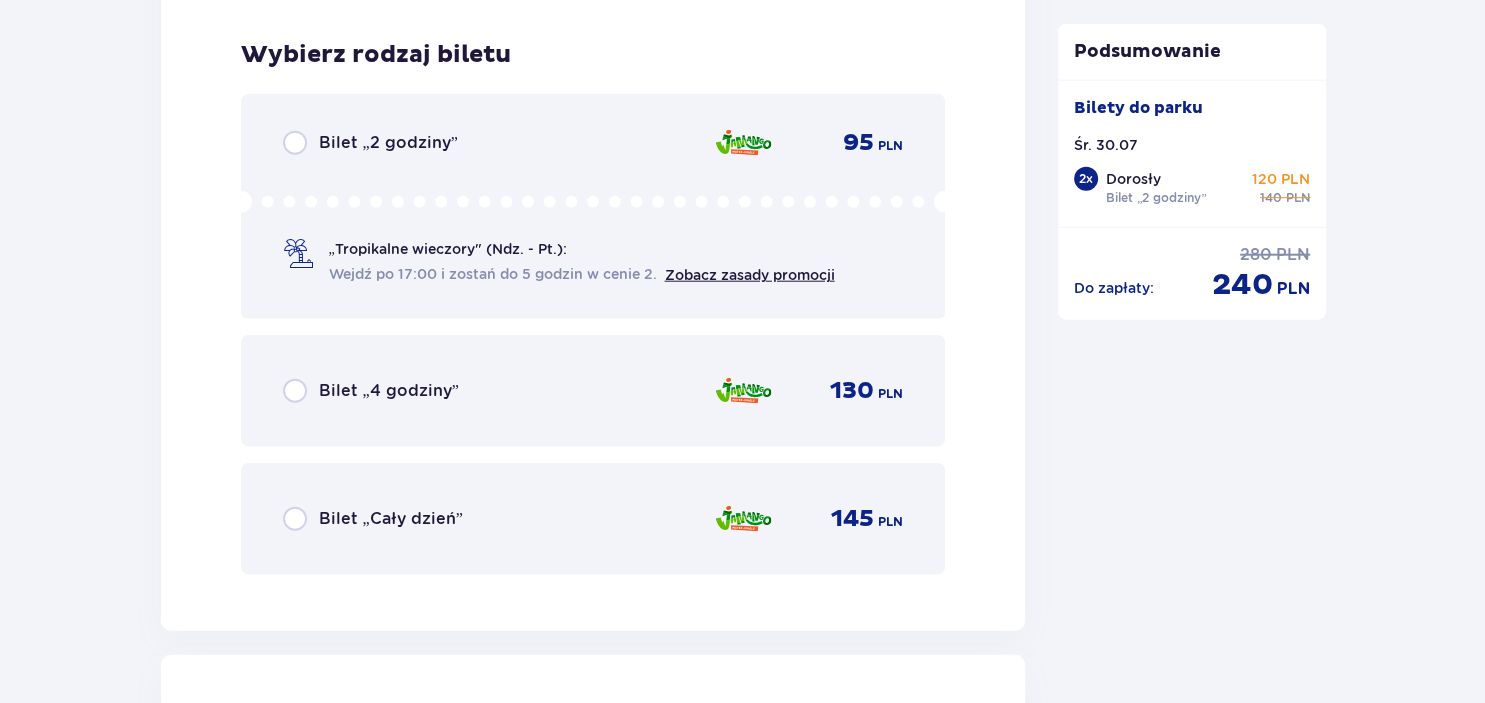 scroll, scrollTop: 4868, scrollLeft: 0, axis: vertical 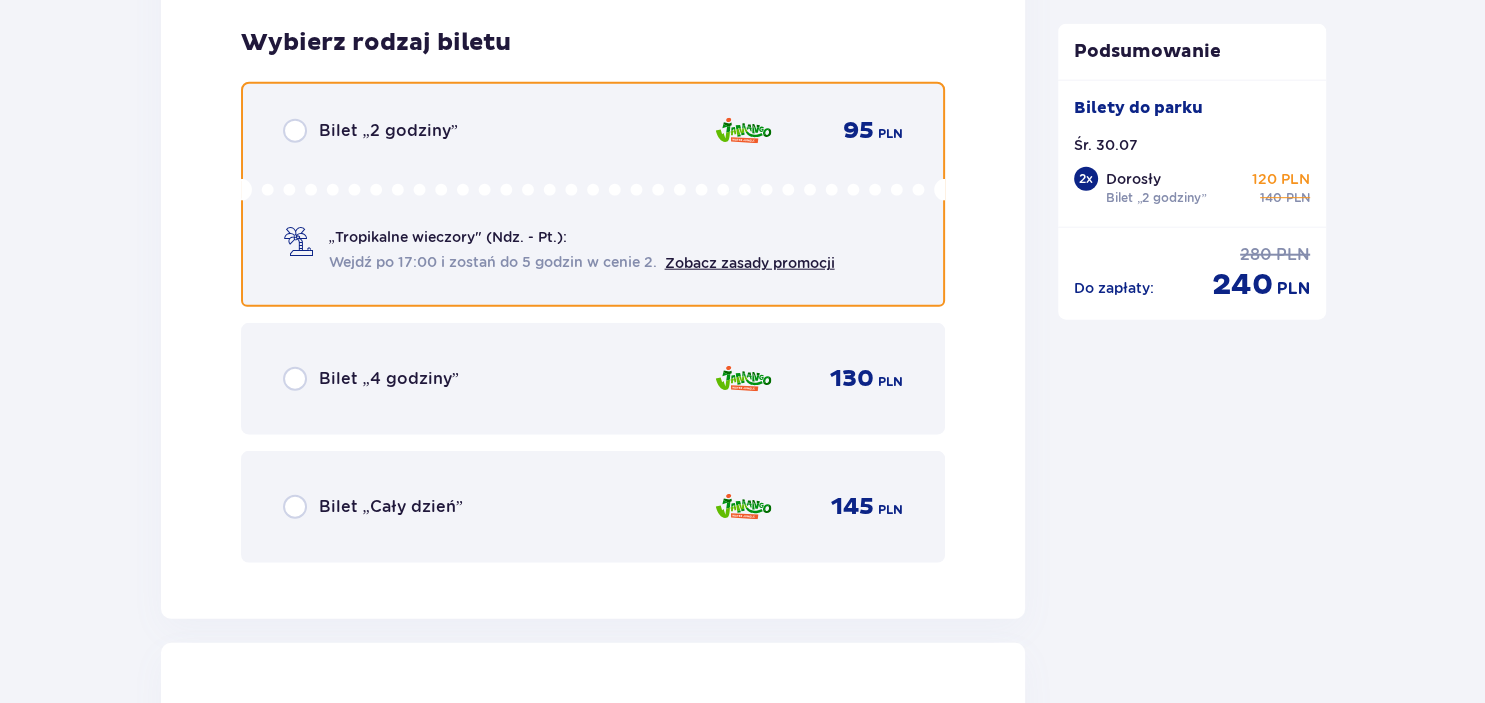 click at bounding box center (295, 131) 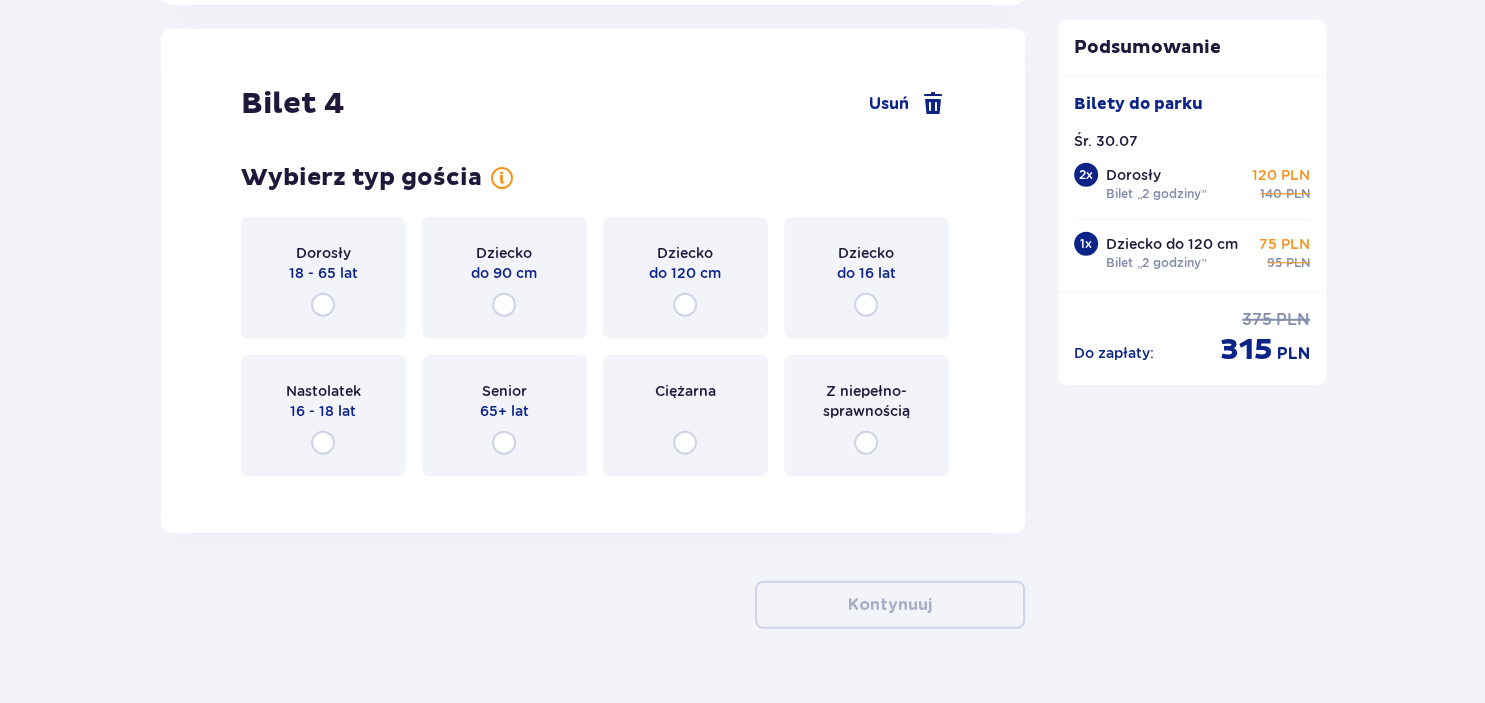 scroll, scrollTop: 5483, scrollLeft: 0, axis: vertical 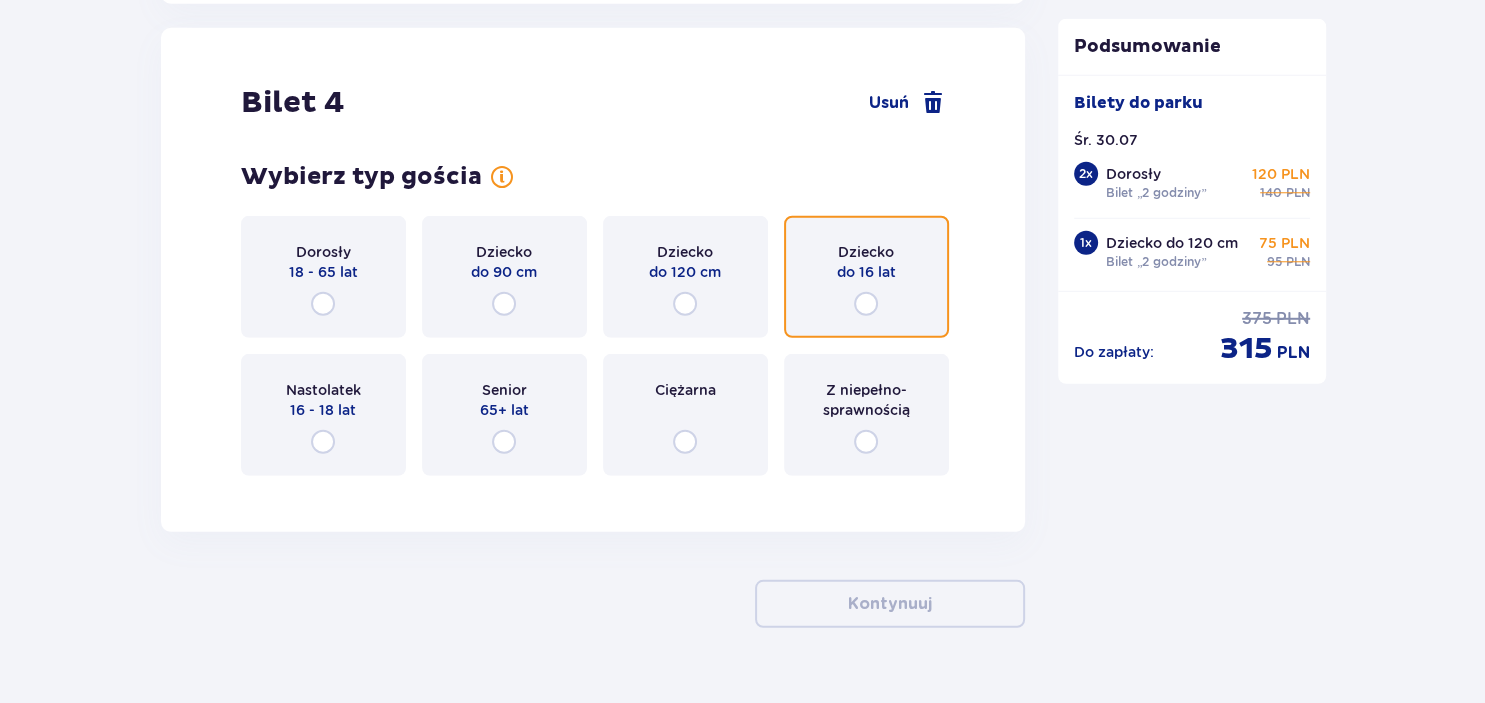 click at bounding box center (866, 304) 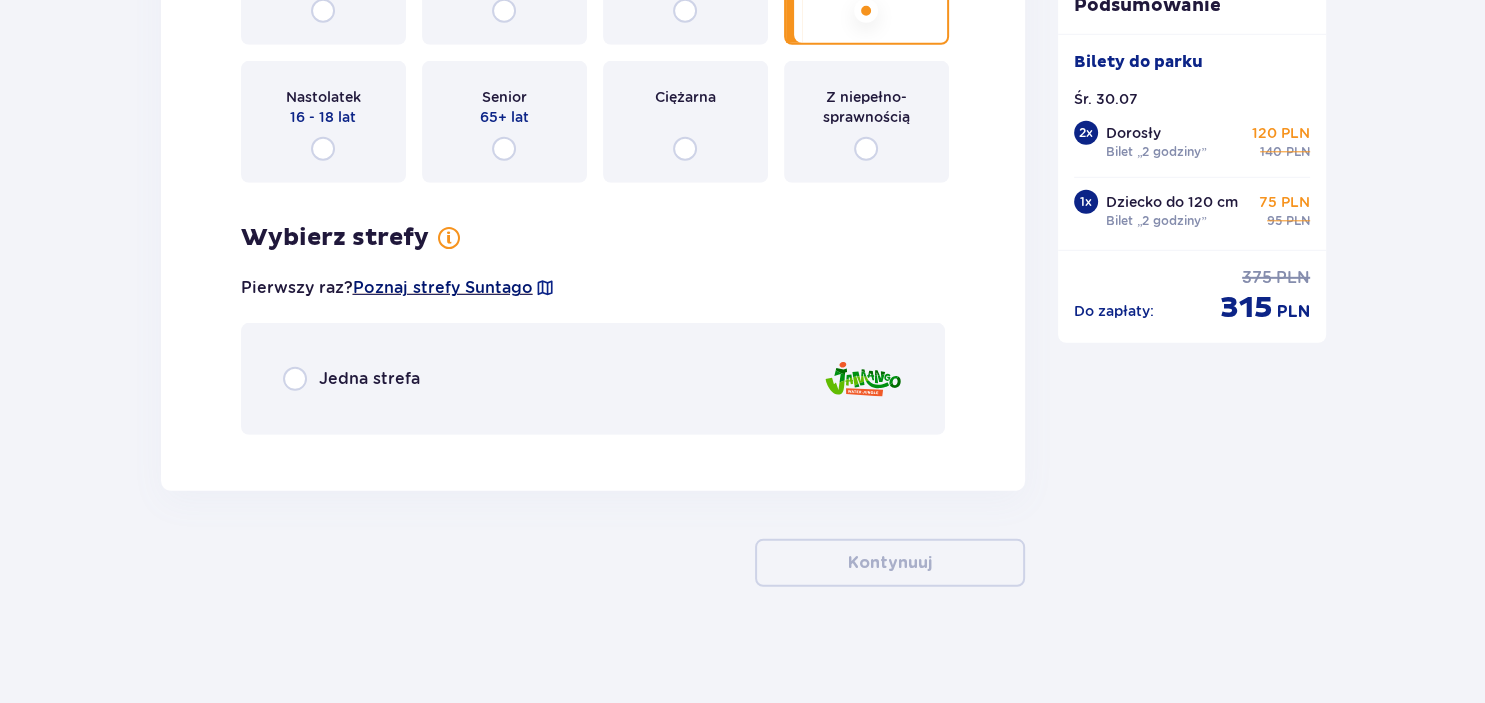 scroll, scrollTop: 5776, scrollLeft: 0, axis: vertical 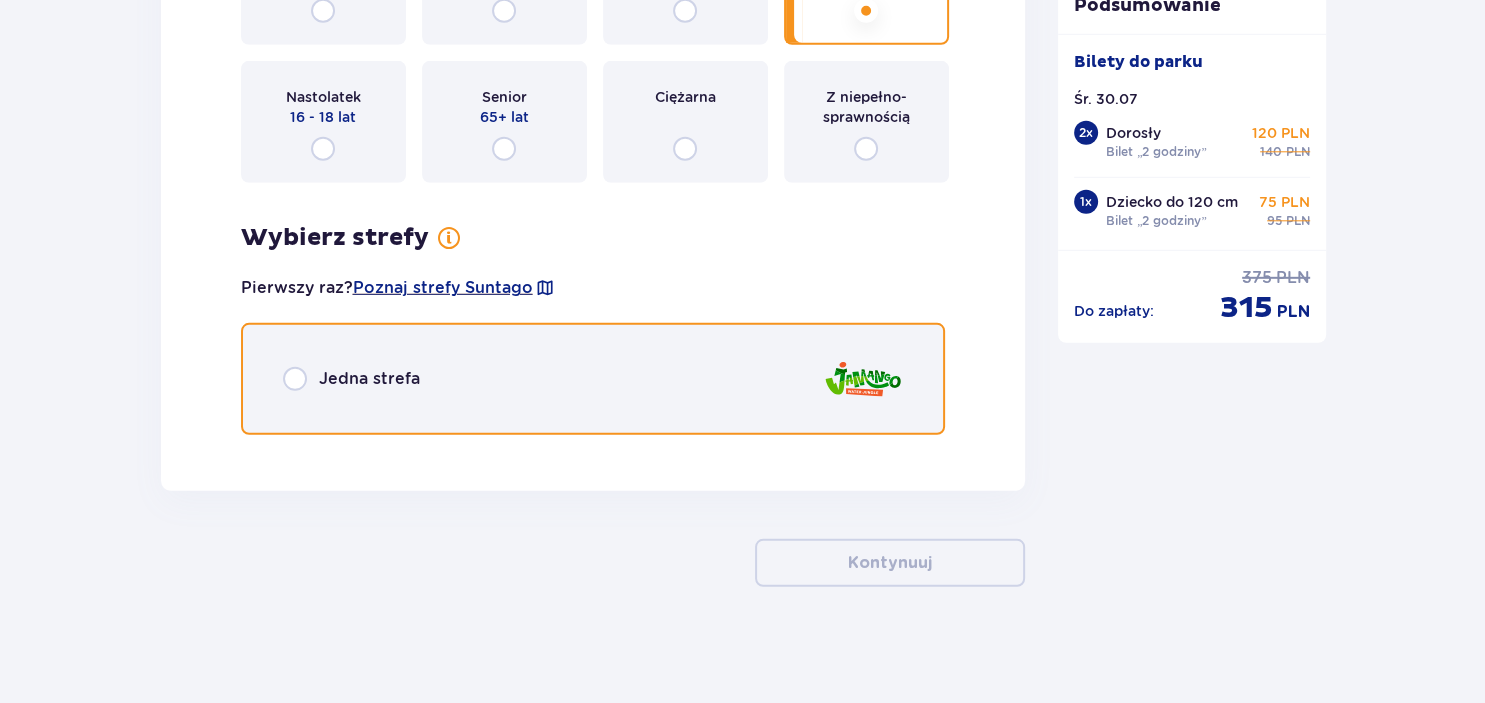 click at bounding box center [295, 379] 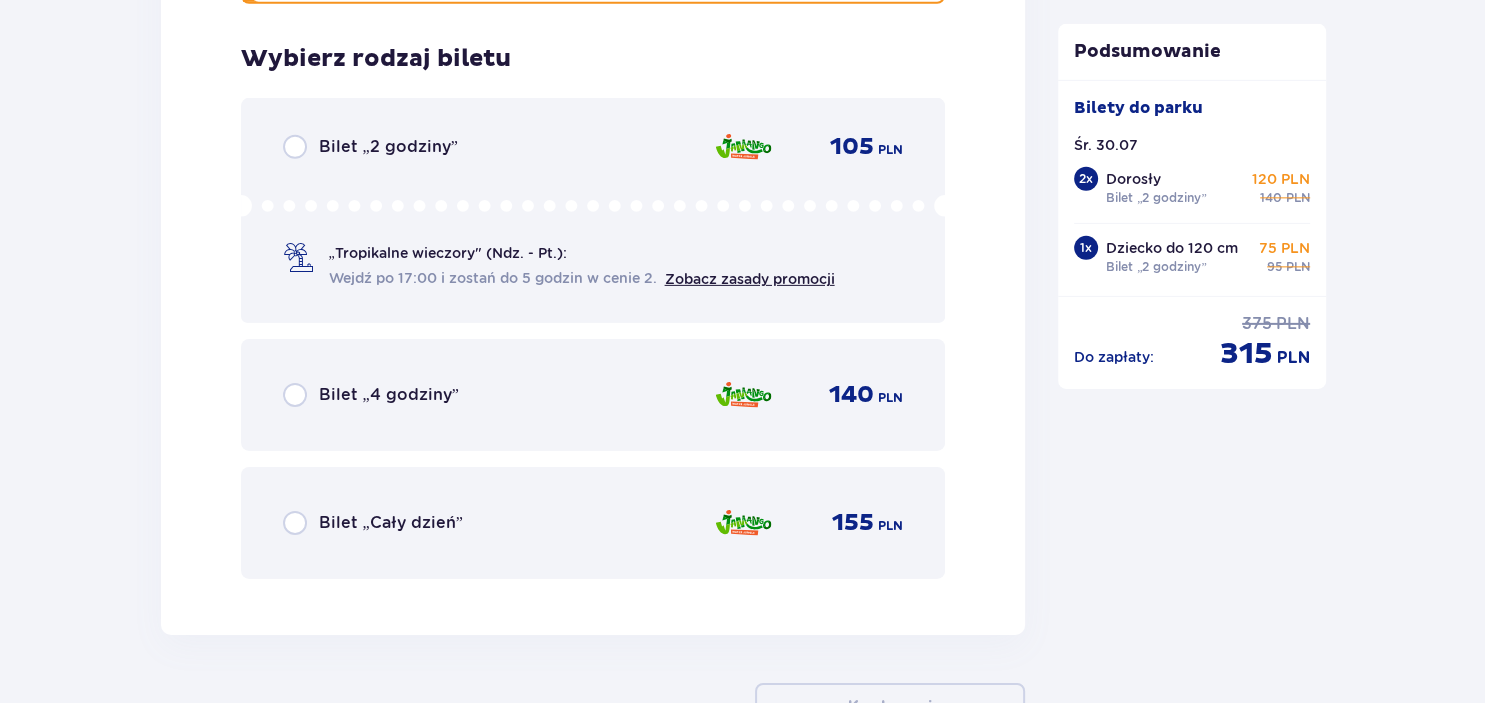 scroll, scrollTop: 6223, scrollLeft: 0, axis: vertical 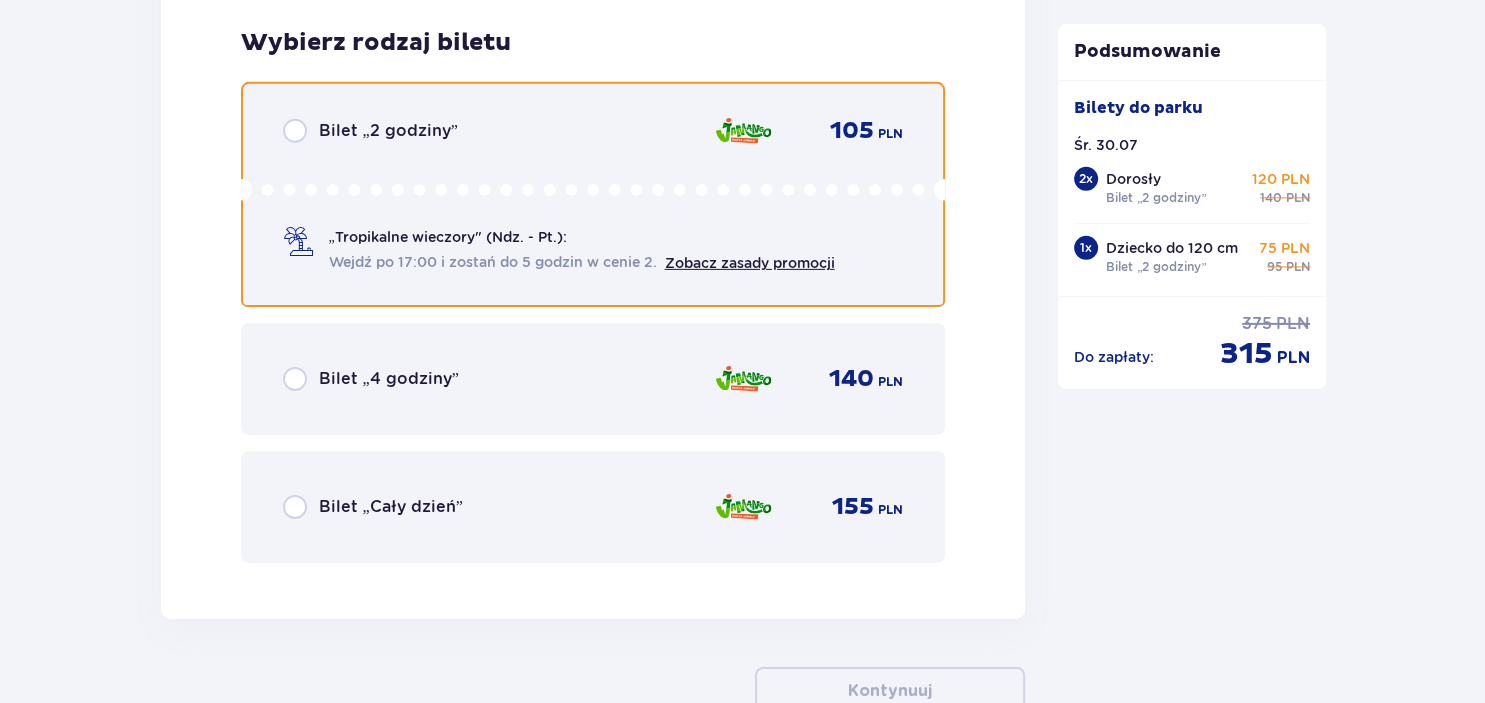 click at bounding box center (295, 131) 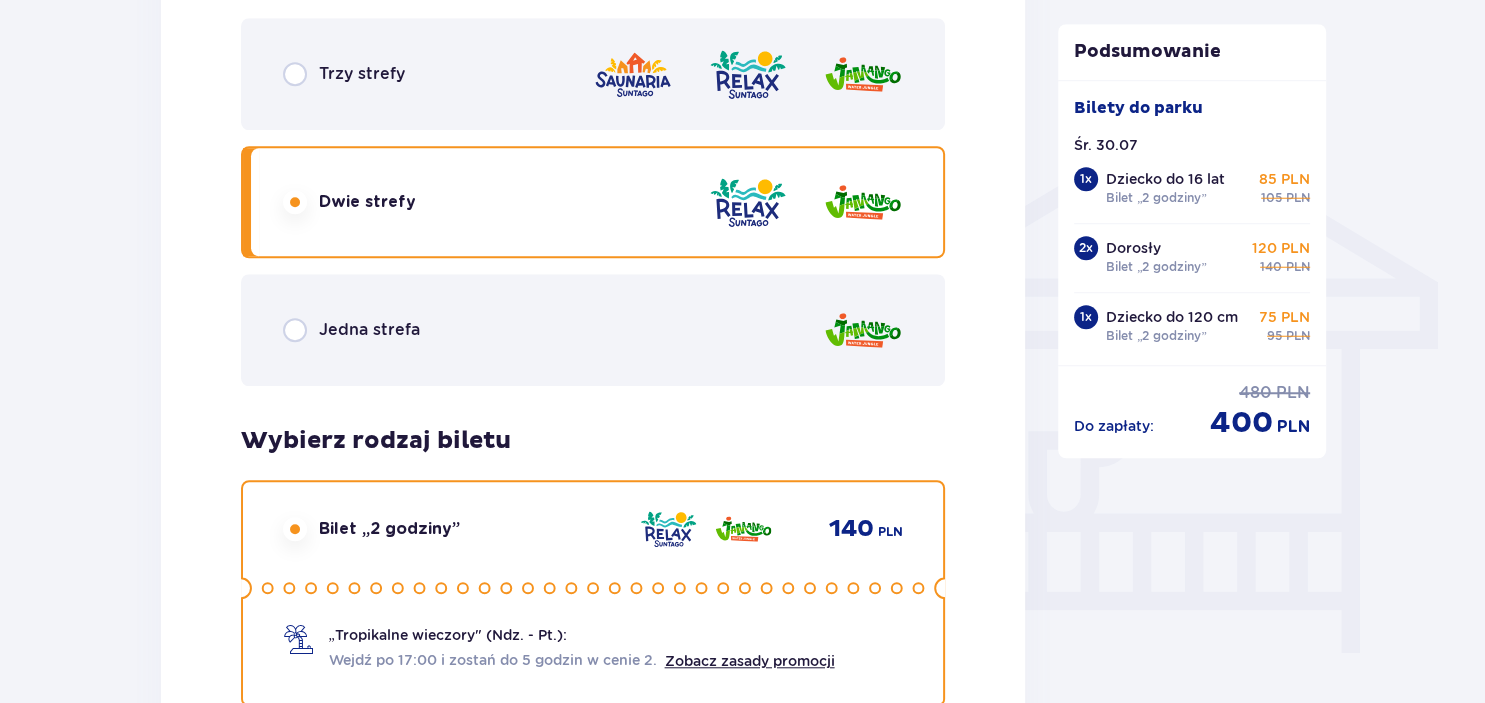 scroll, scrollTop: 1485, scrollLeft: 0, axis: vertical 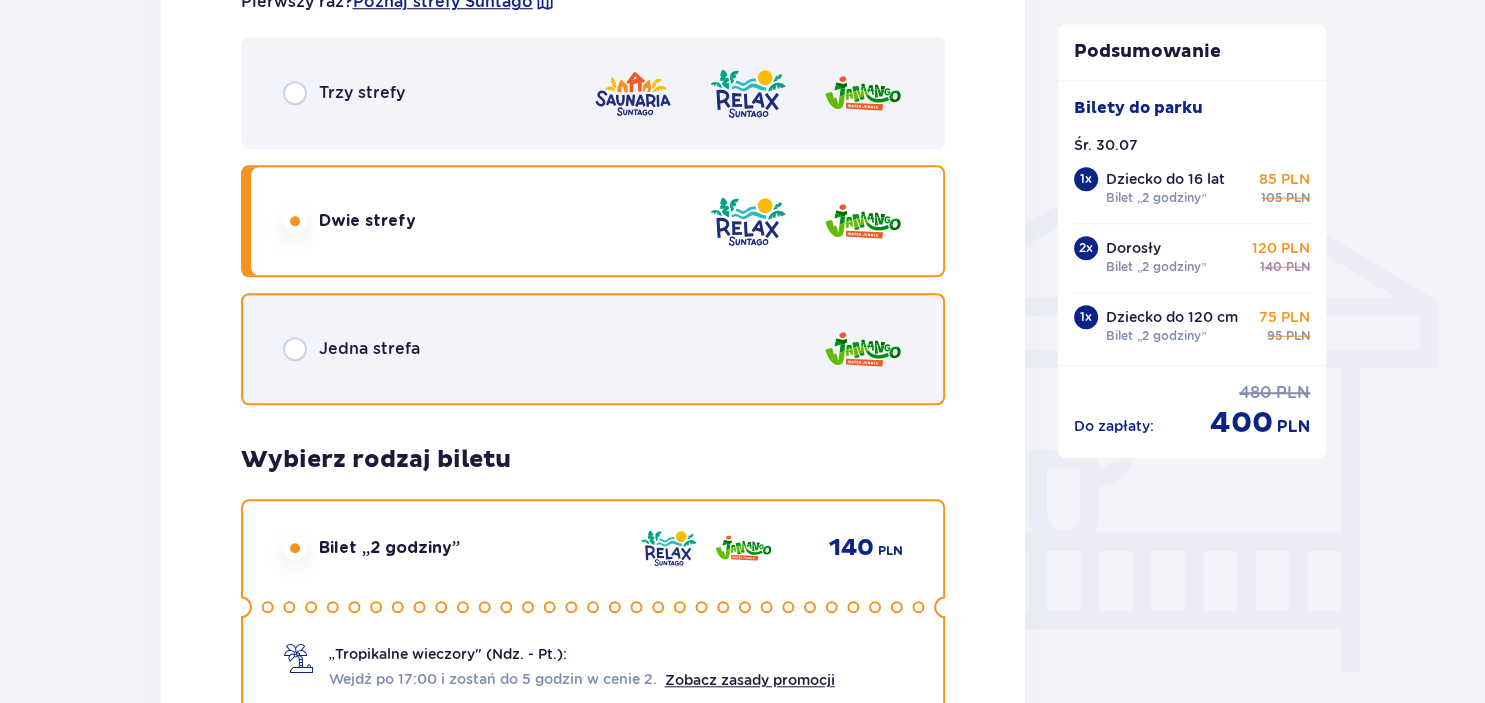 click at bounding box center [295, 349] 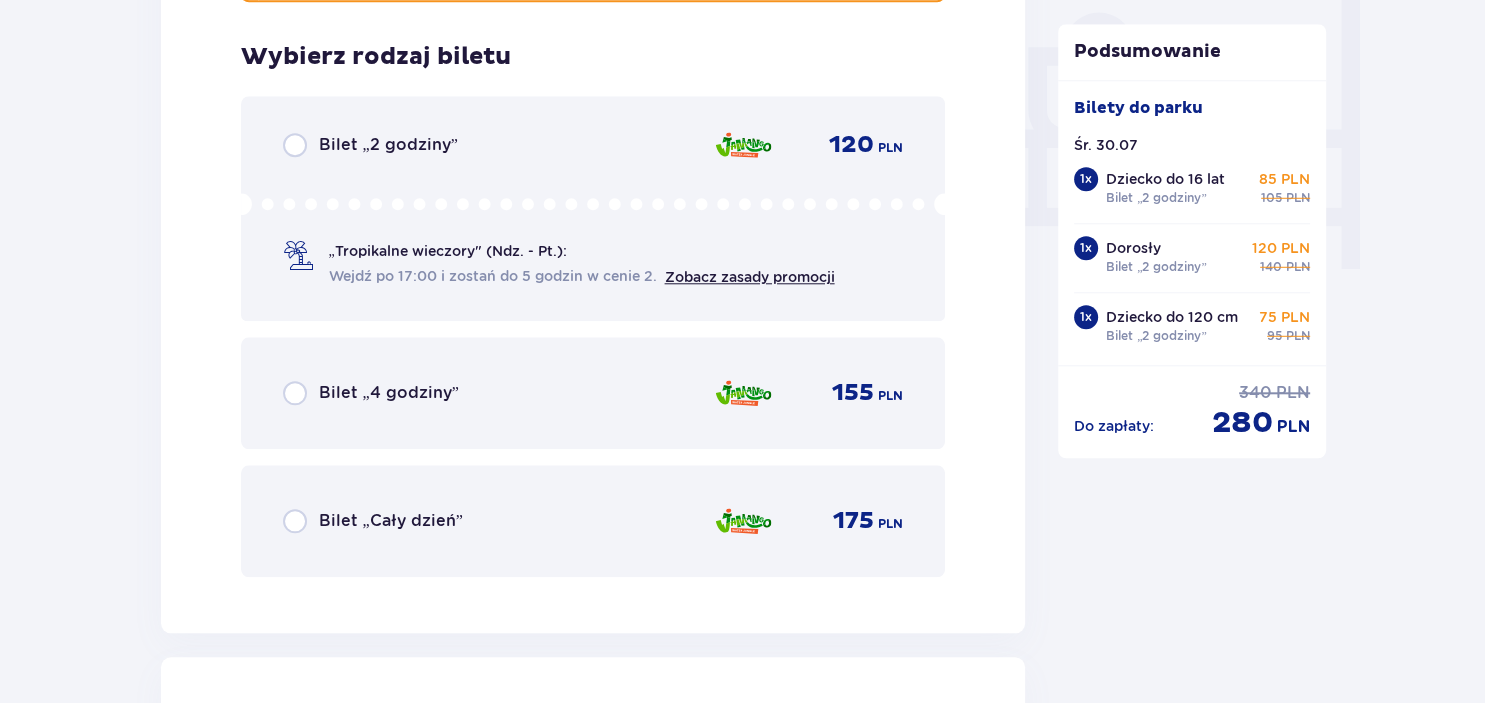 scroll, scrollTop: 1904, scrollLeft: 0, axis: vertical 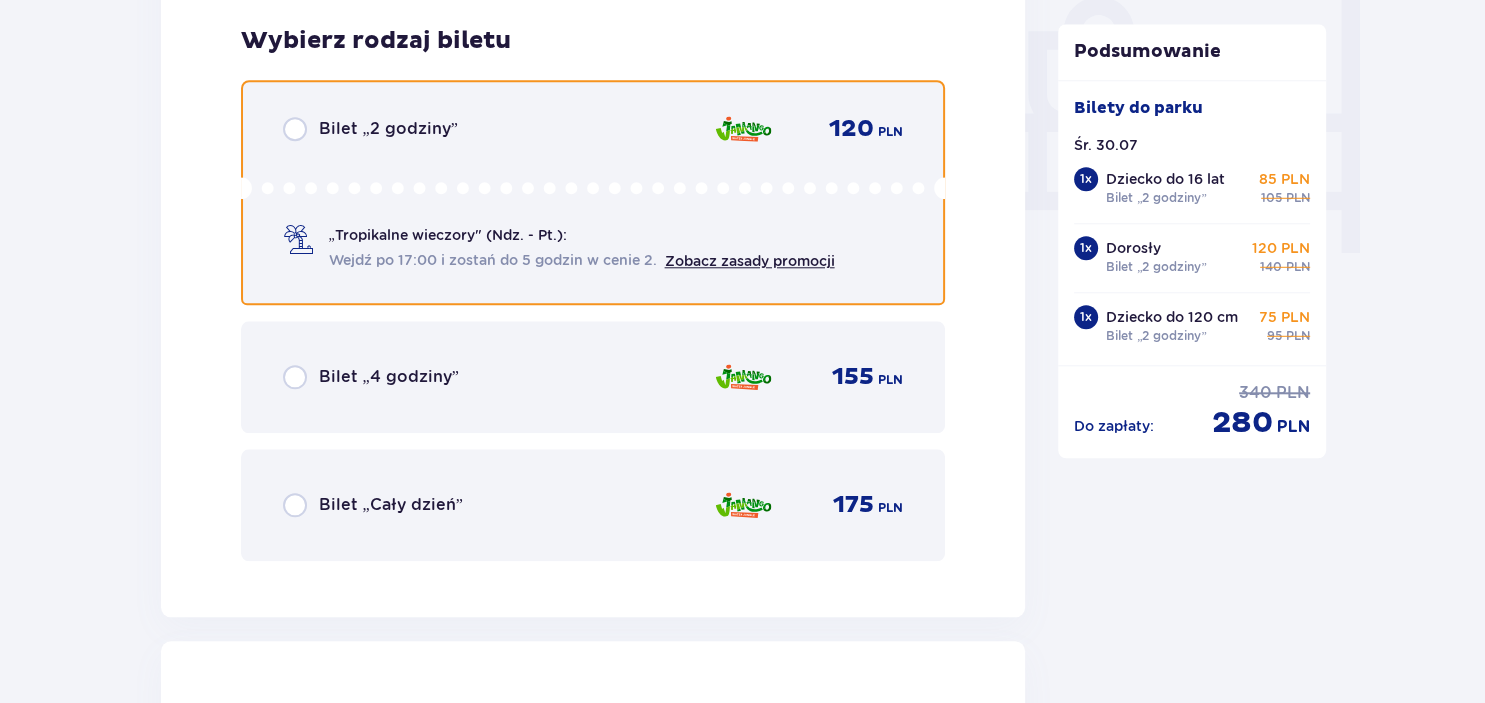 click at bounding box center (295, 129) 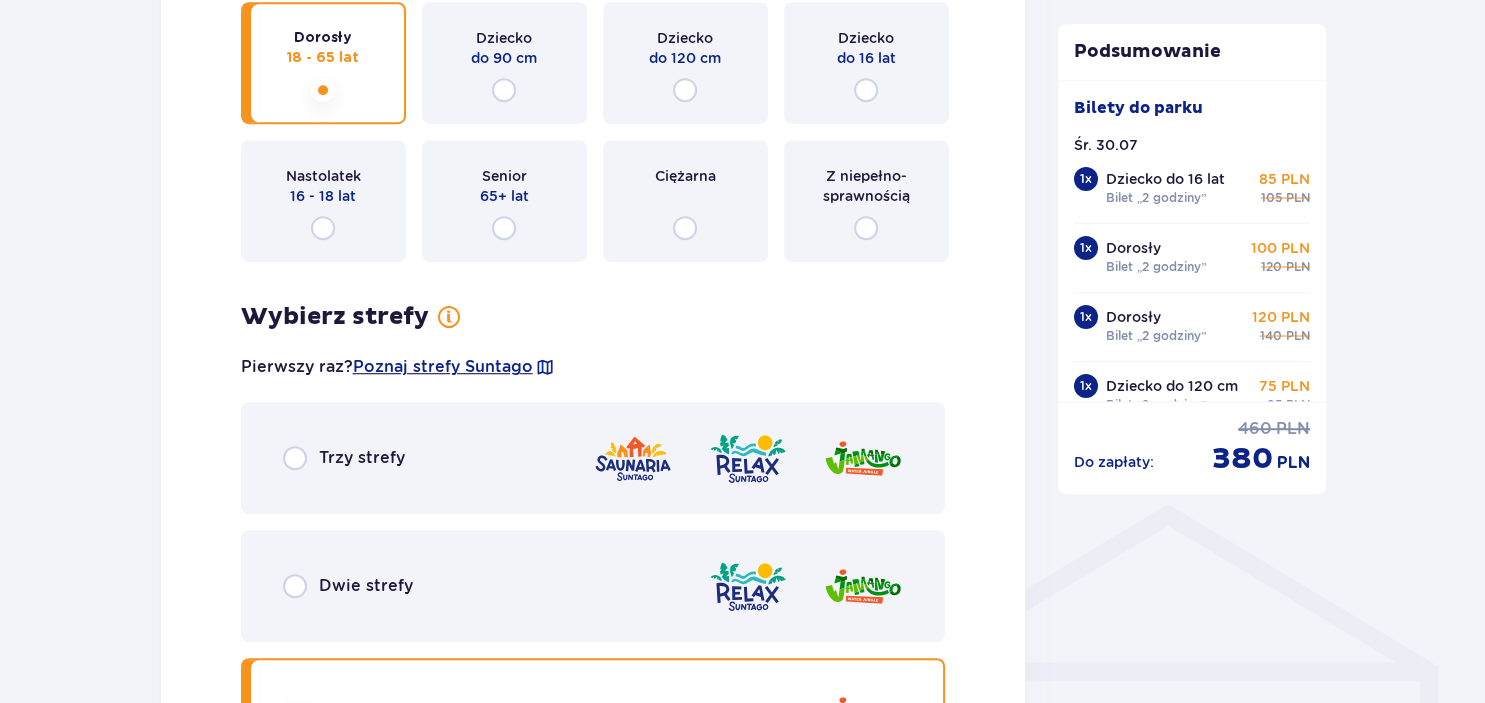scroll, scrollTop: 1168, scrollLeft: 0, axis: vertical 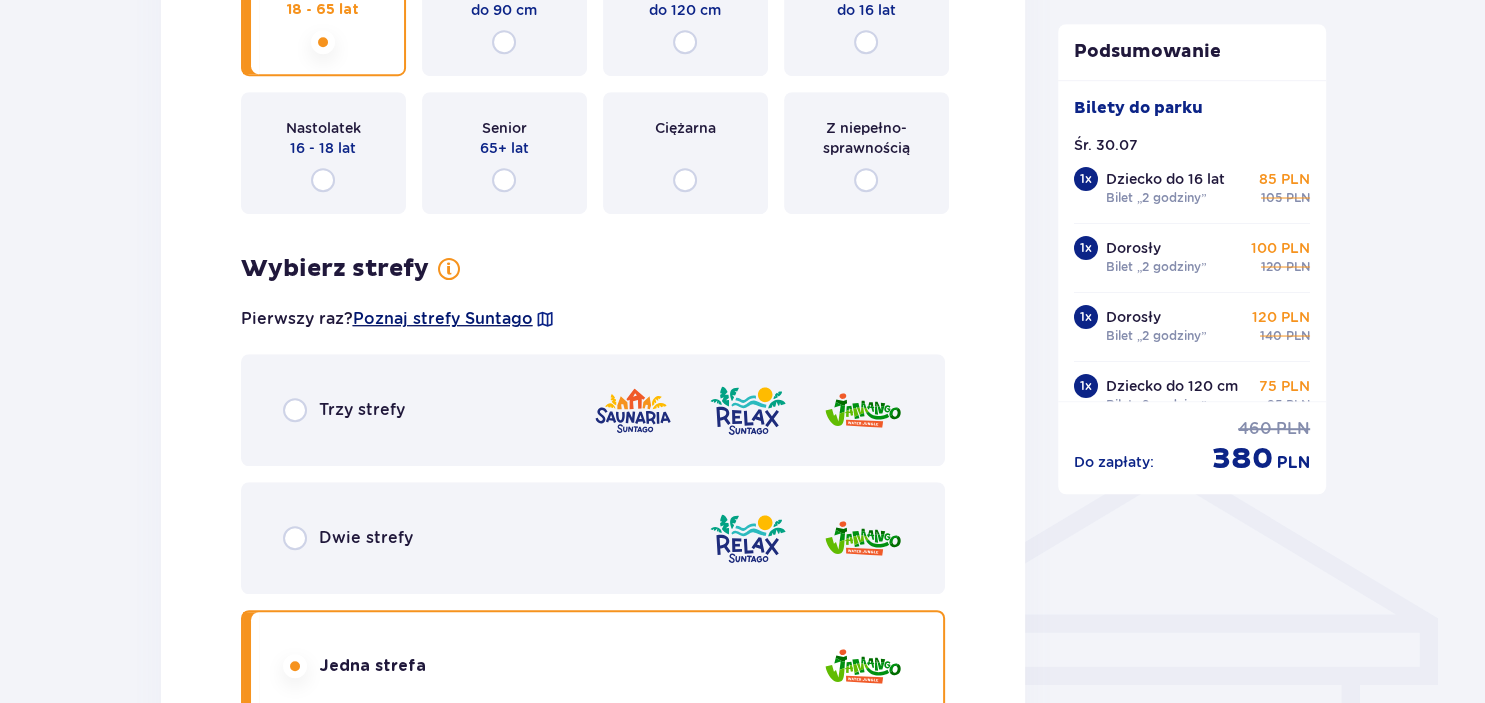click on "Poznaj strefy Suntago" at bounding box center (443, 319) 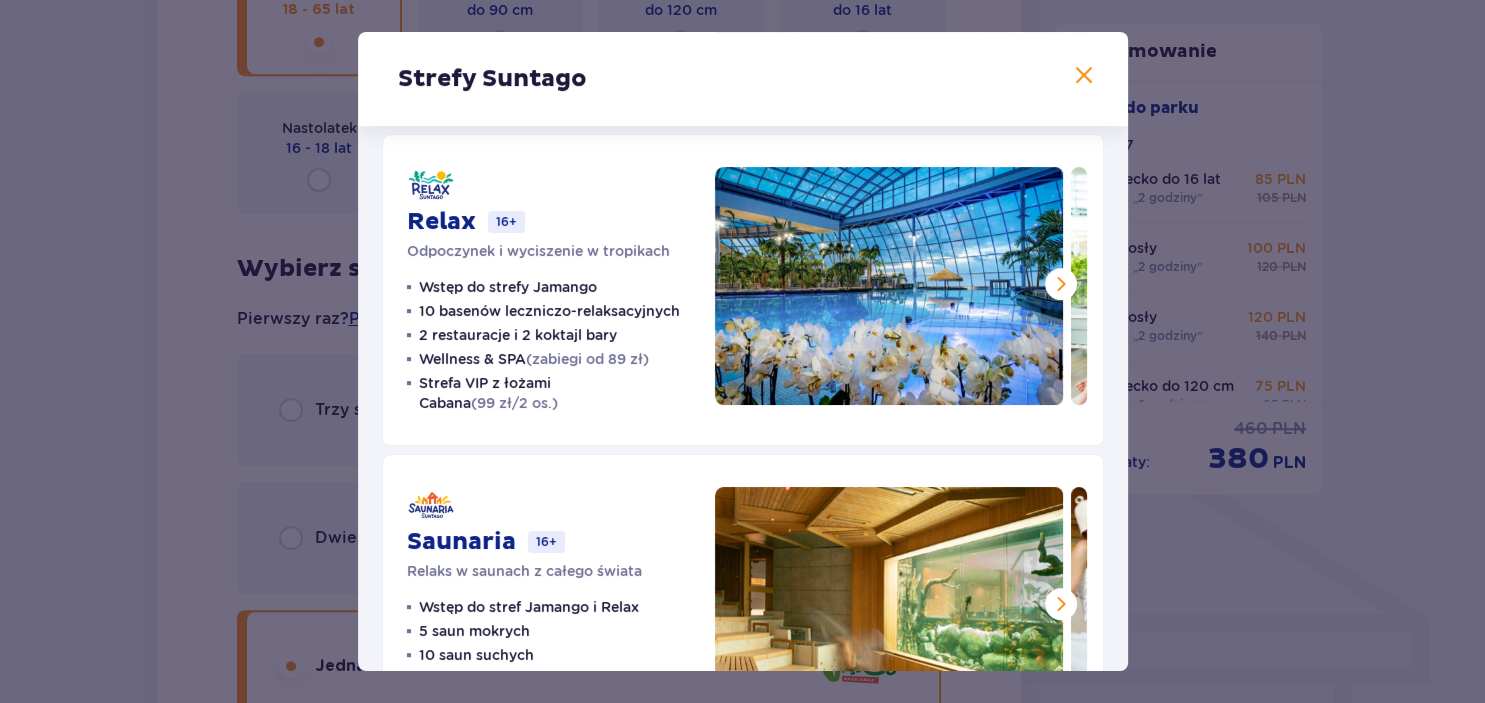 scroll, scrollTop: 346, scrollLeft: 0, axis: vertical 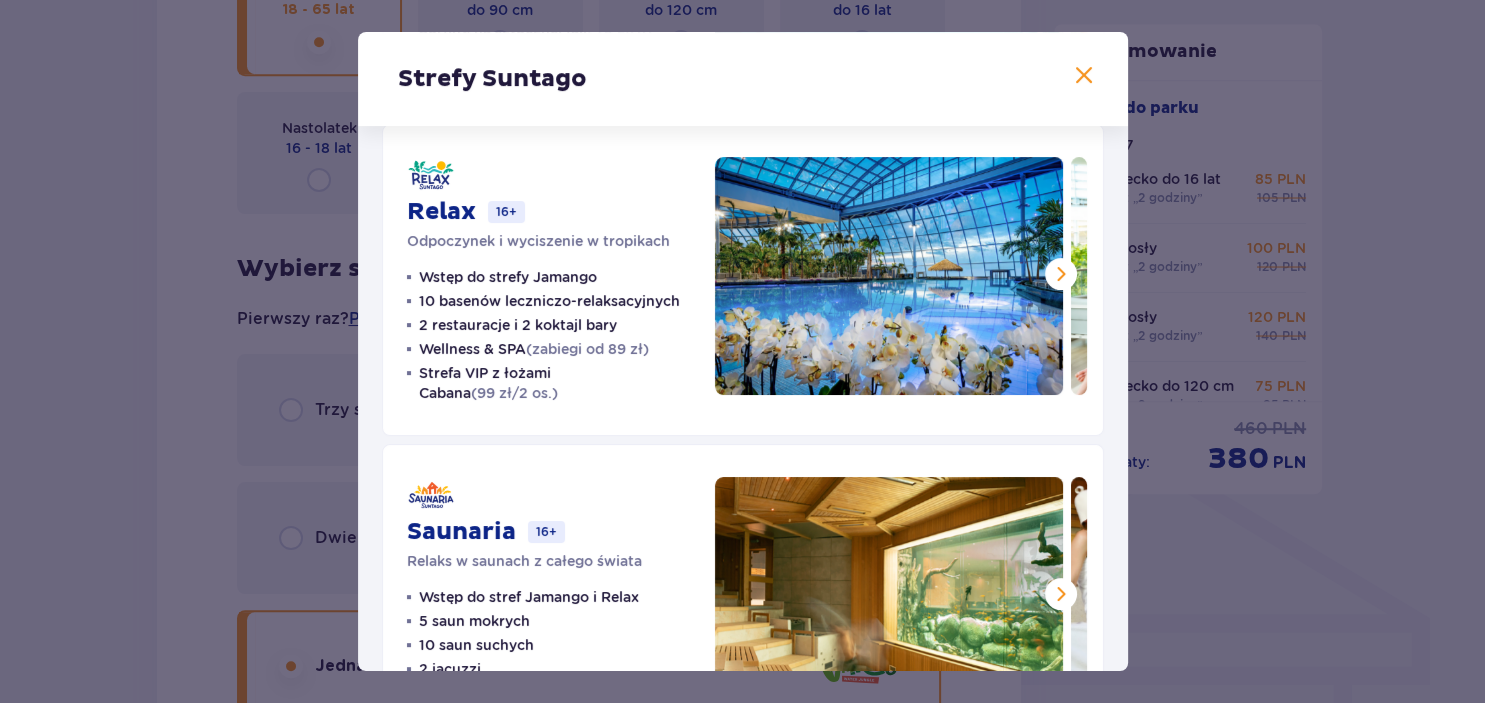 click at bounding box center [1061, 274] 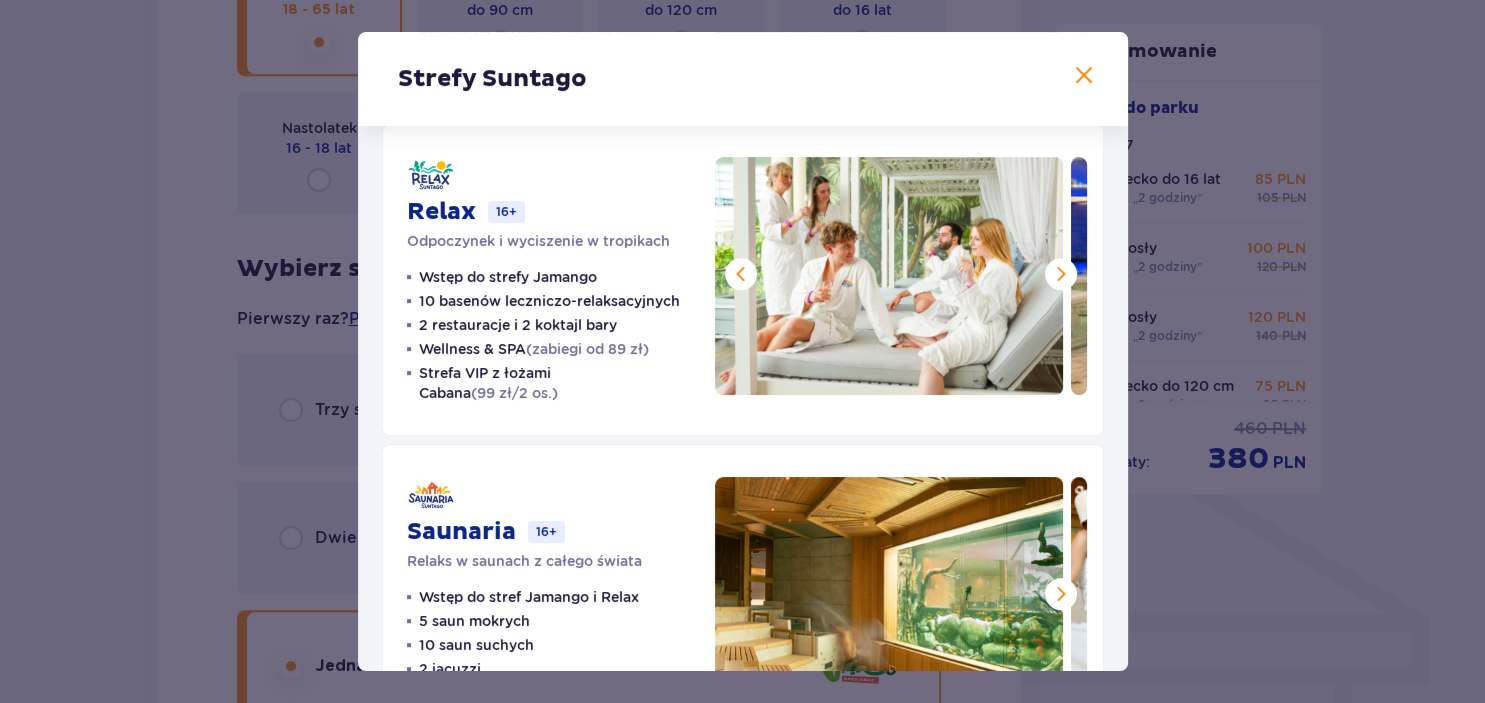 click at bounding box center (1061, 274) 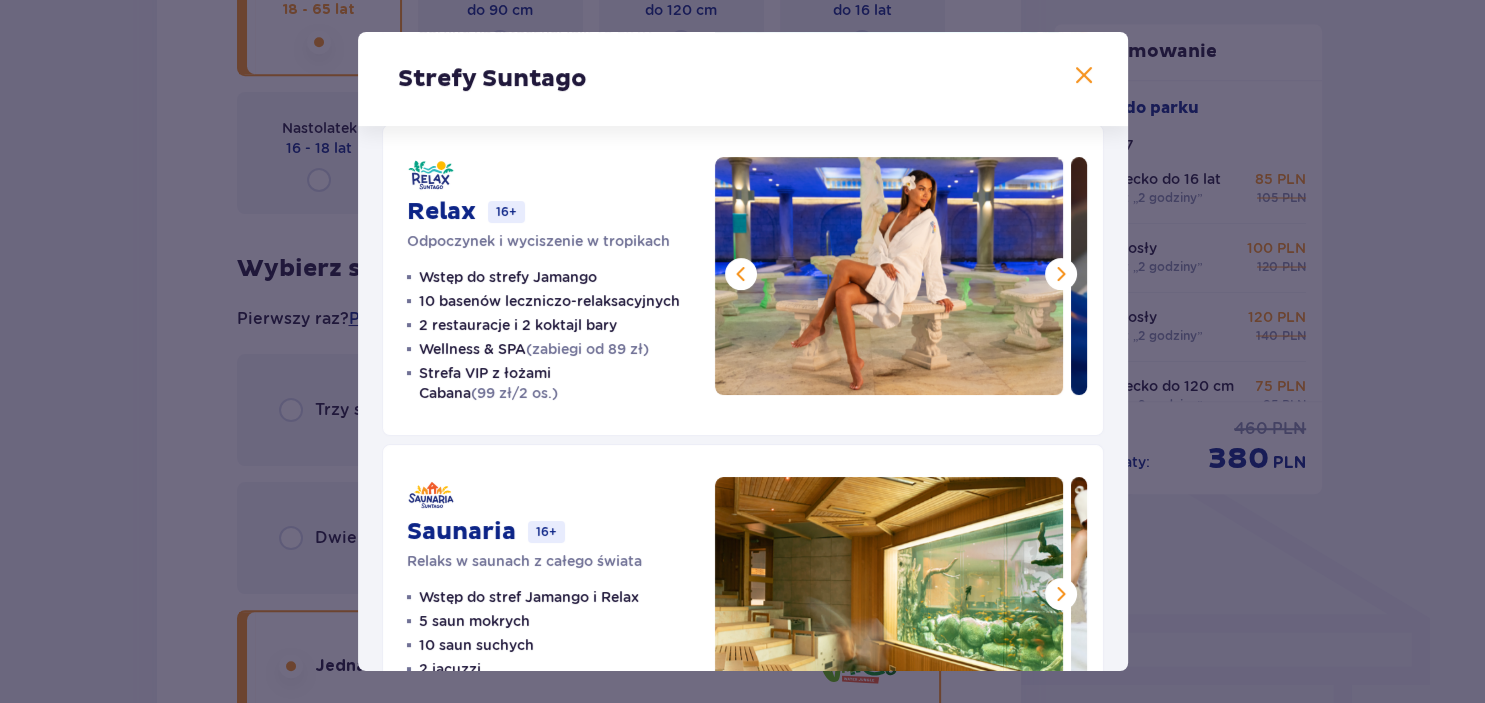 click at bounding box center (1061, 274) 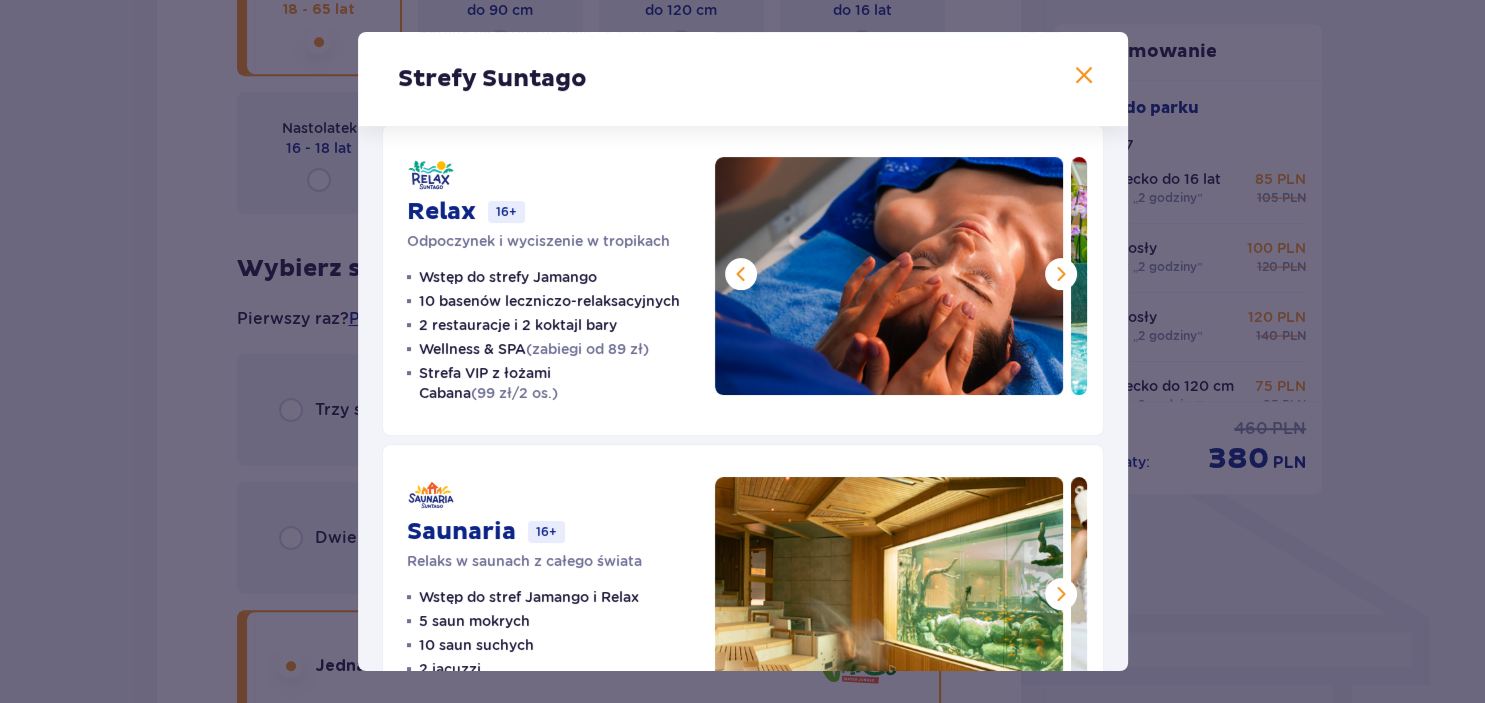 click at bounding box center (1061, 274) 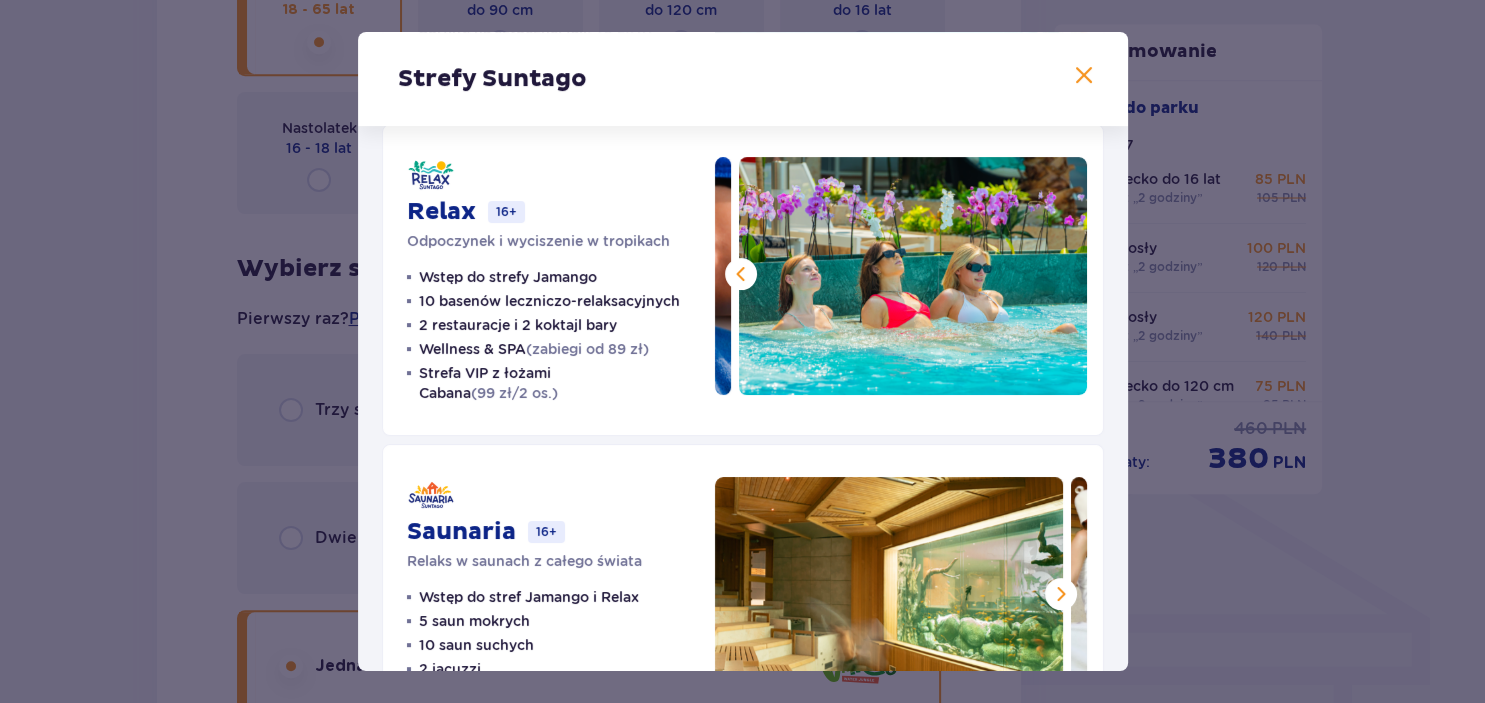 click at bounding box center [913, 276] 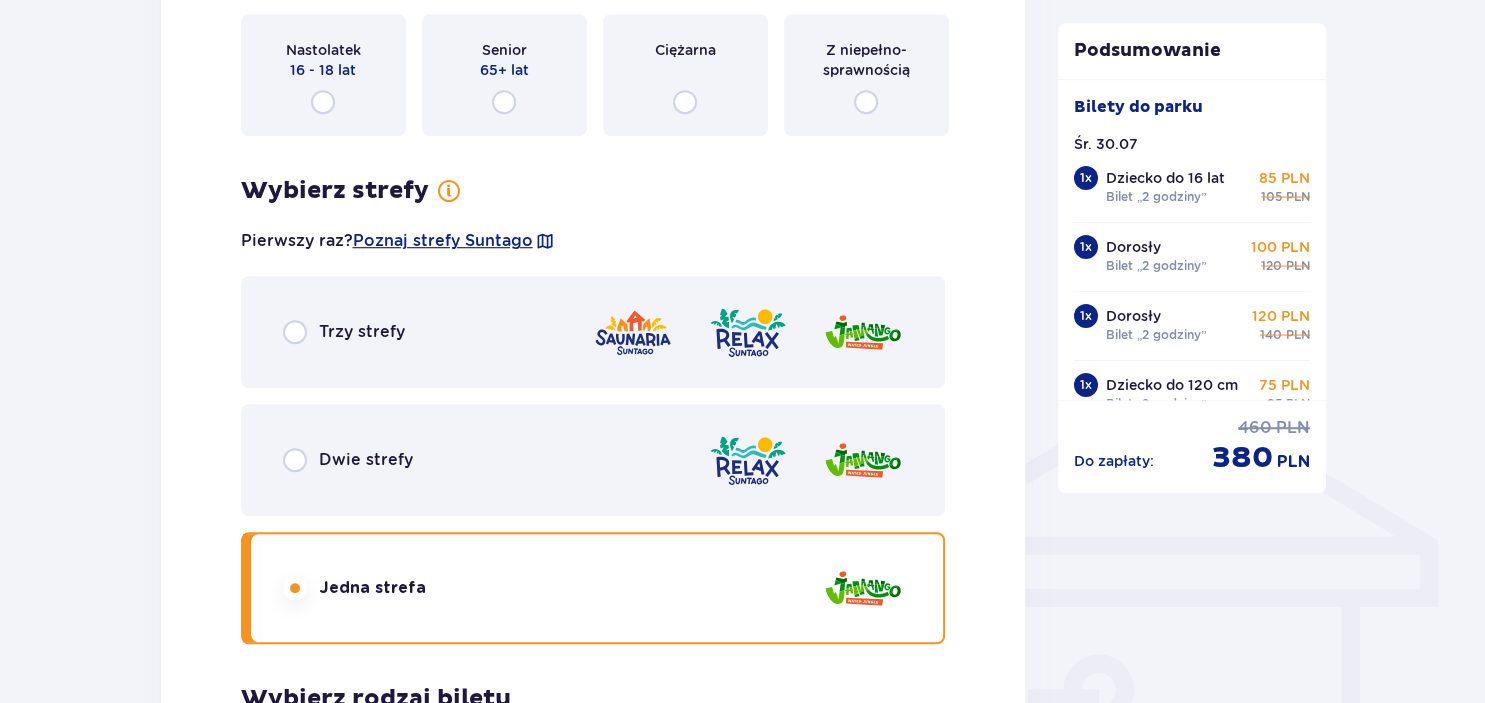 scroll, scrollTop: 1267, scrollLeft: 0, axis: vertical 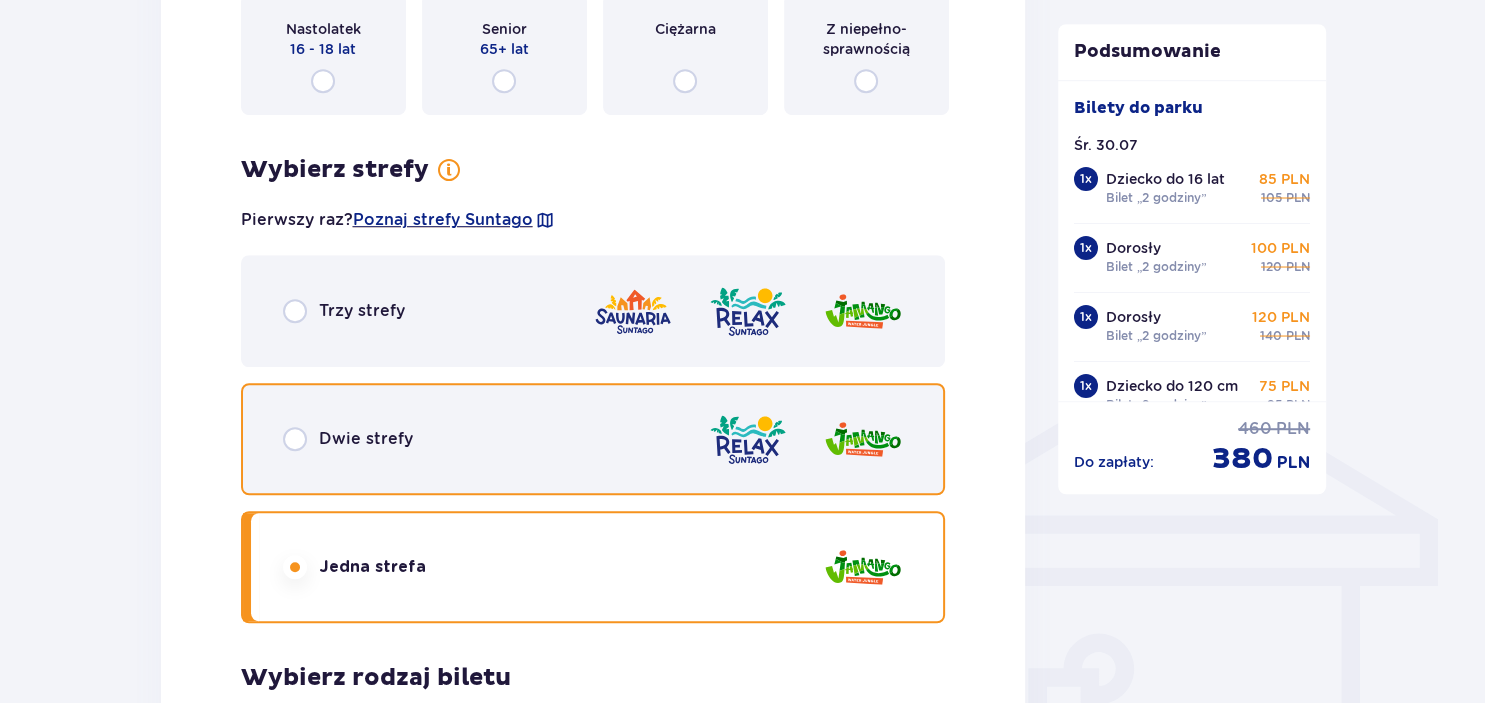 click at bounding box center (295, 439) 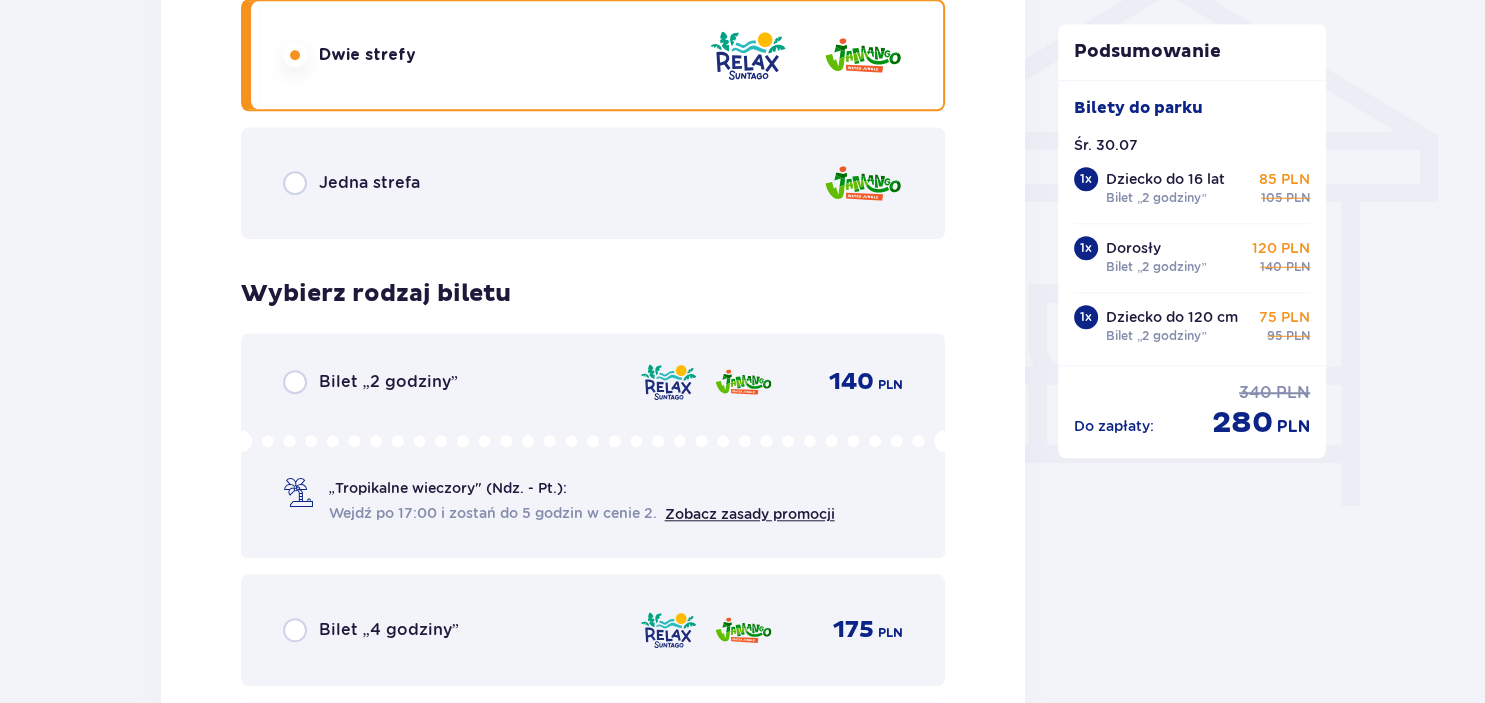 scroll, scrollTop: 1689, scrollLeft: 0, axis: vertical 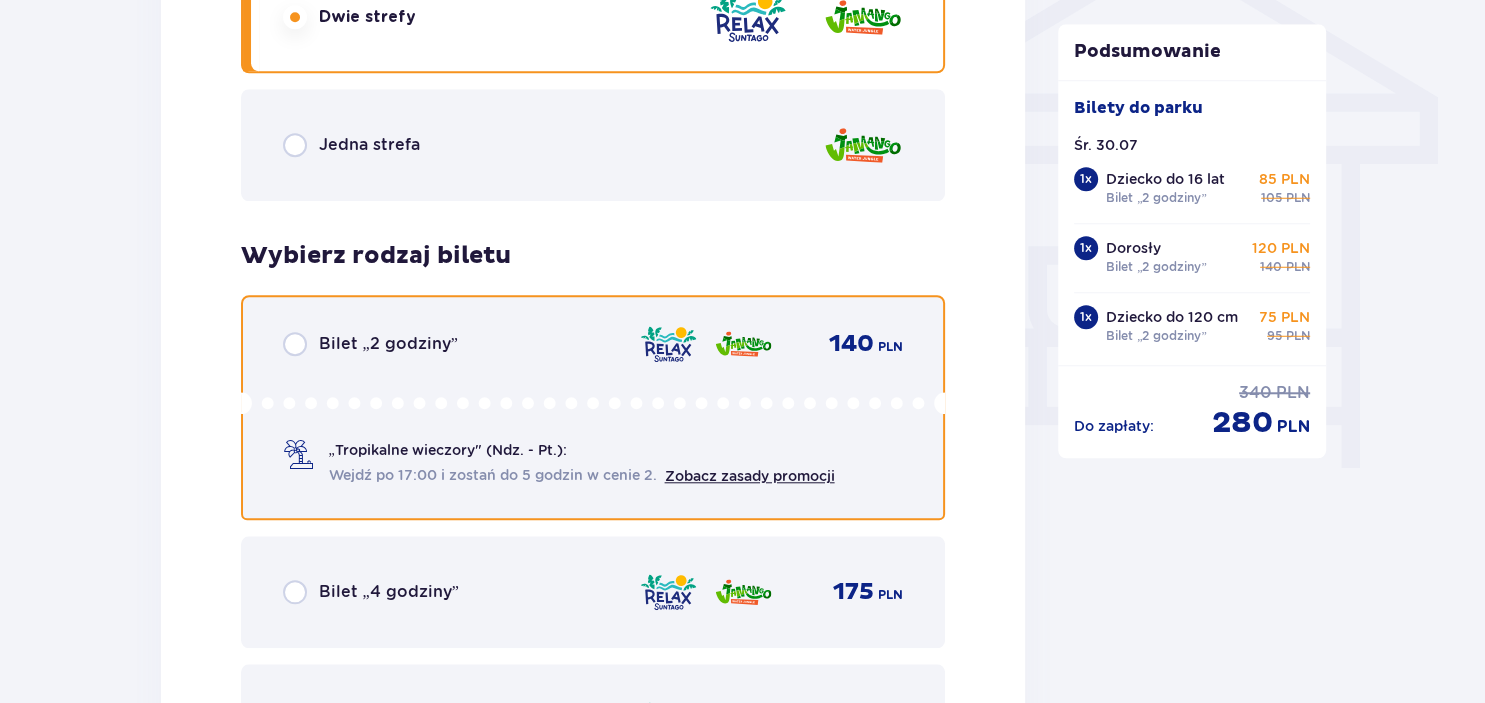 click at bounding box center [295, 344] 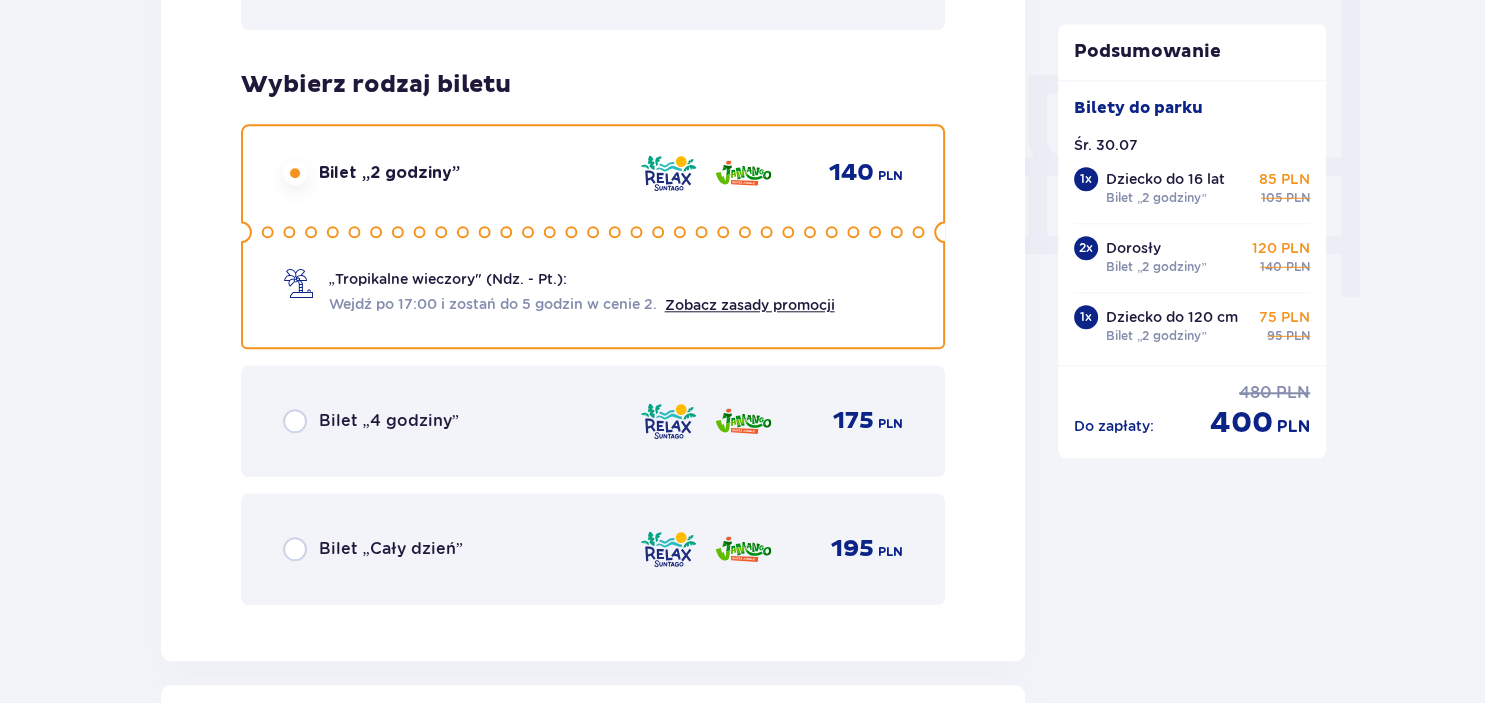 scroll, scrollTop: 1908, scrollLeft: 0, axis: vertical 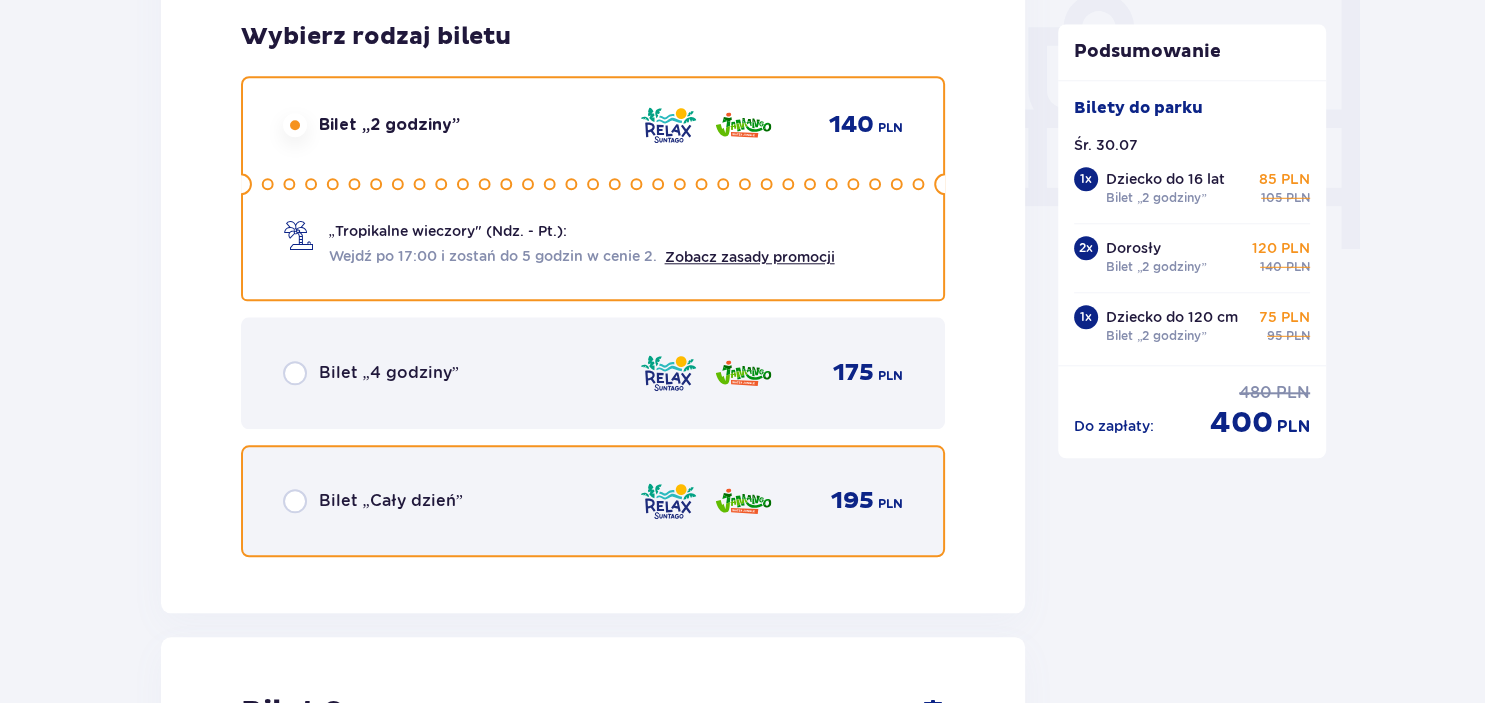 click at bounding box center (295, 501) 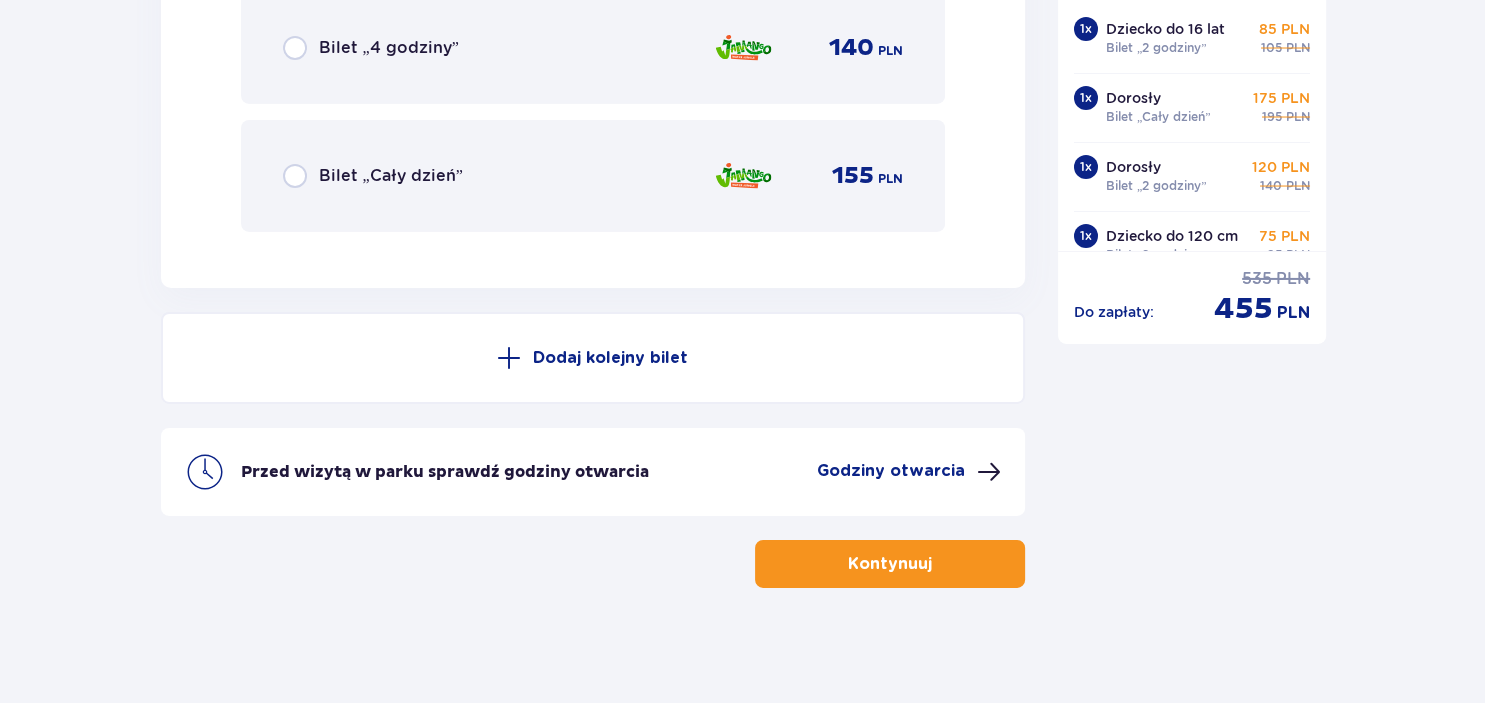 scroll, scrollTop: 6343, scrollLeft: 0, axis: vertical 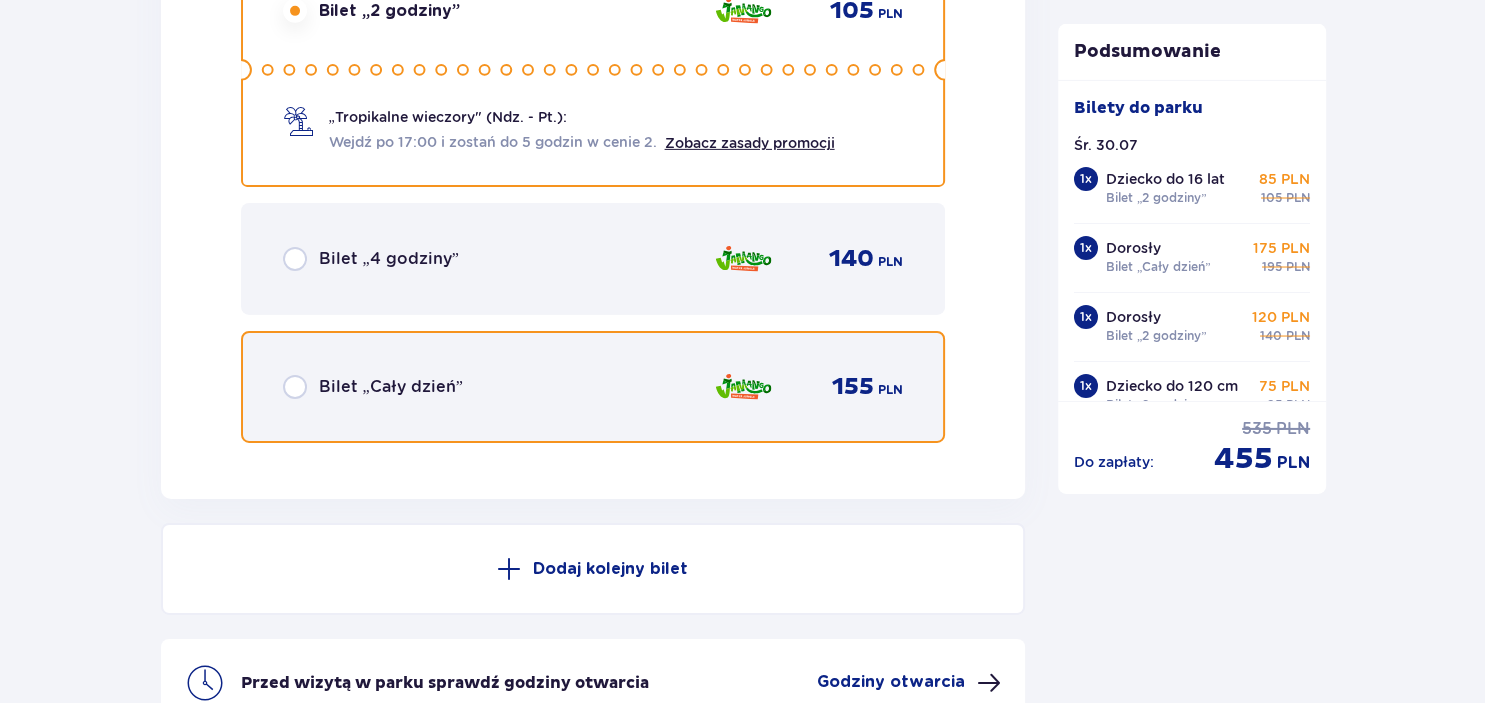 click at bounding box center [295, 387] 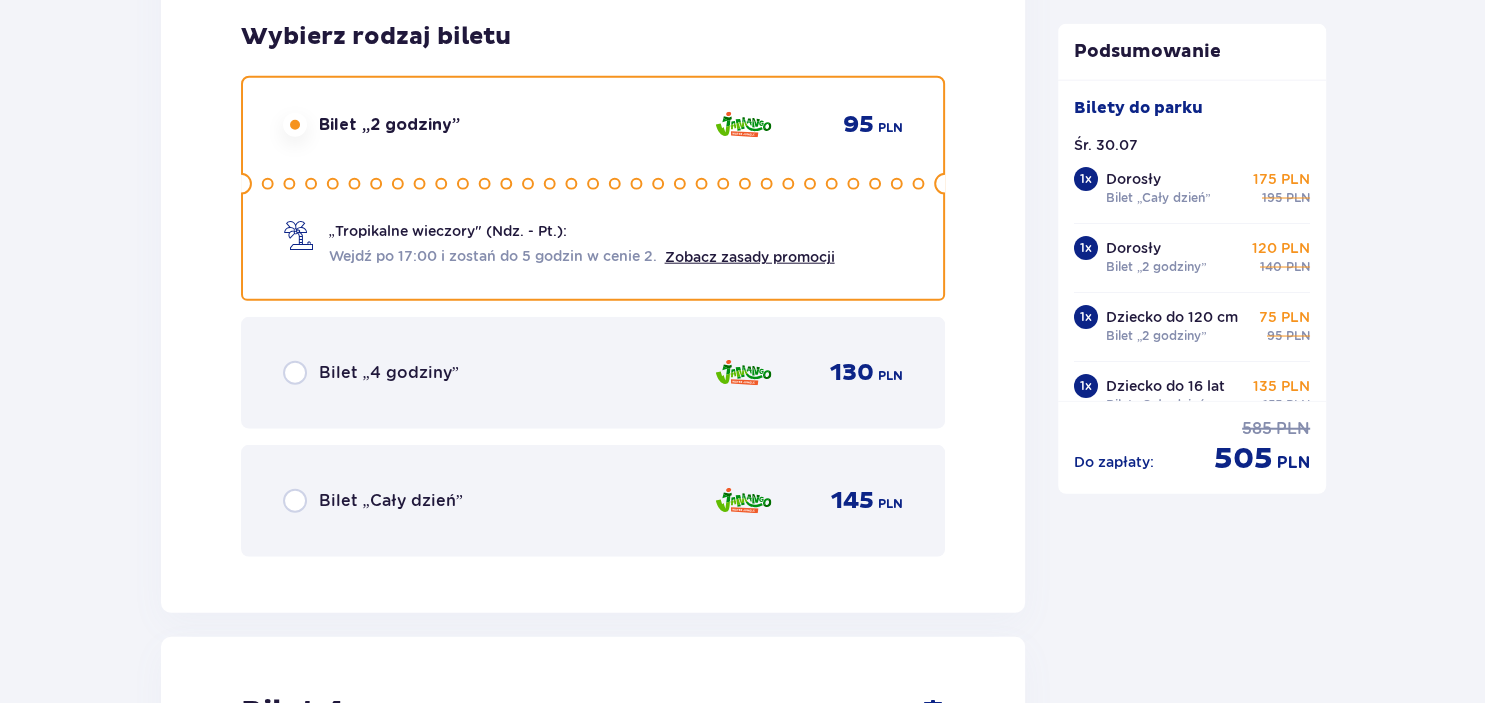 scroll, scrollTop: 4864, scrollLeft: 0, axis: vertical 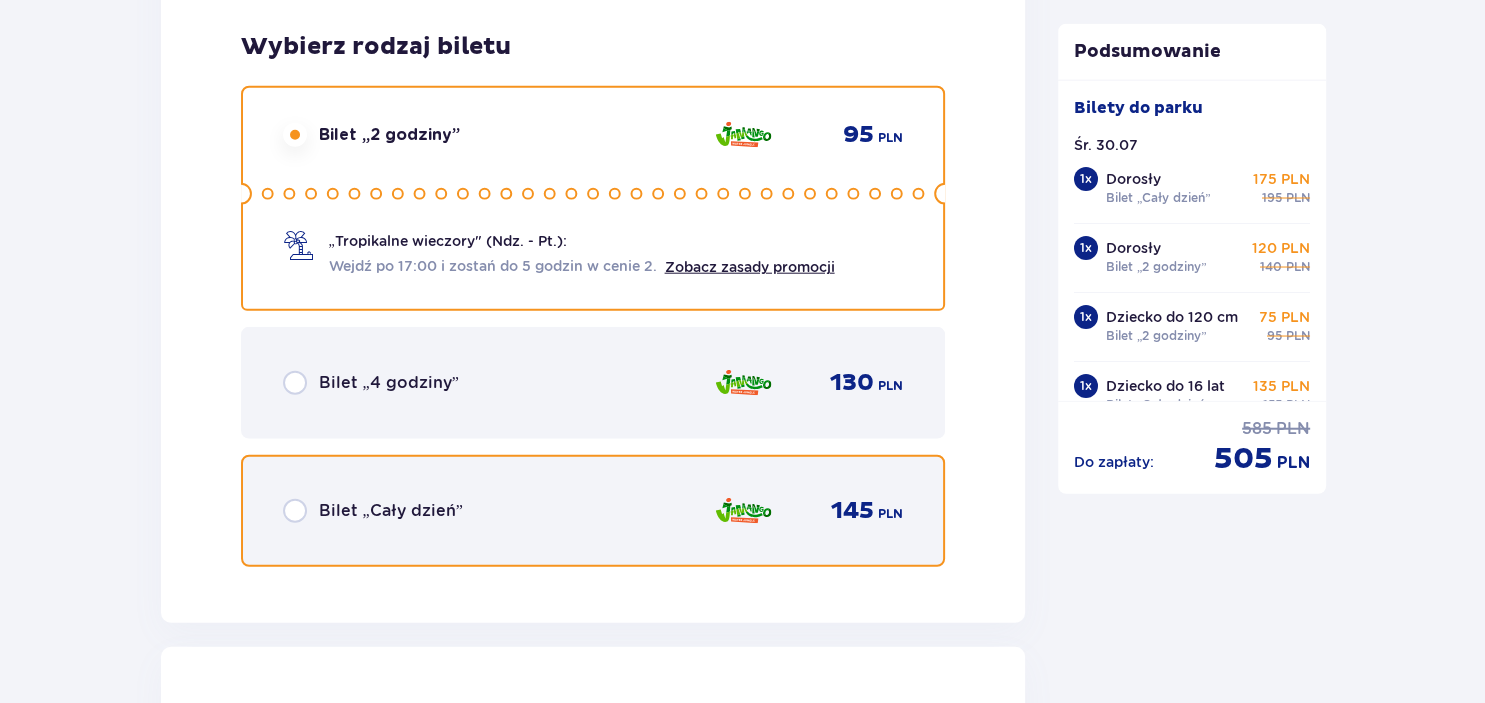 click at bounding box center (295, 511) 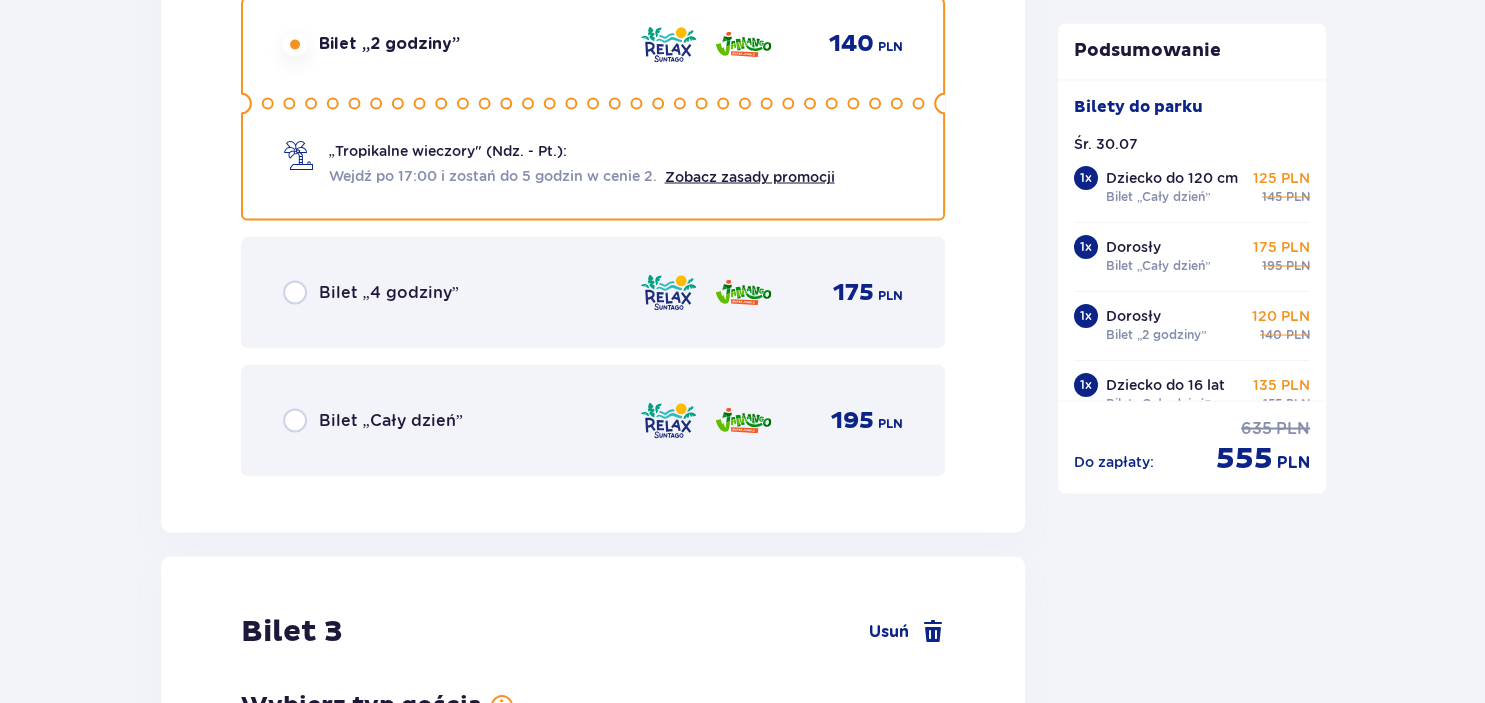 scroll, scrollTop: 3597, scrollLeft: 0, axis: vertical 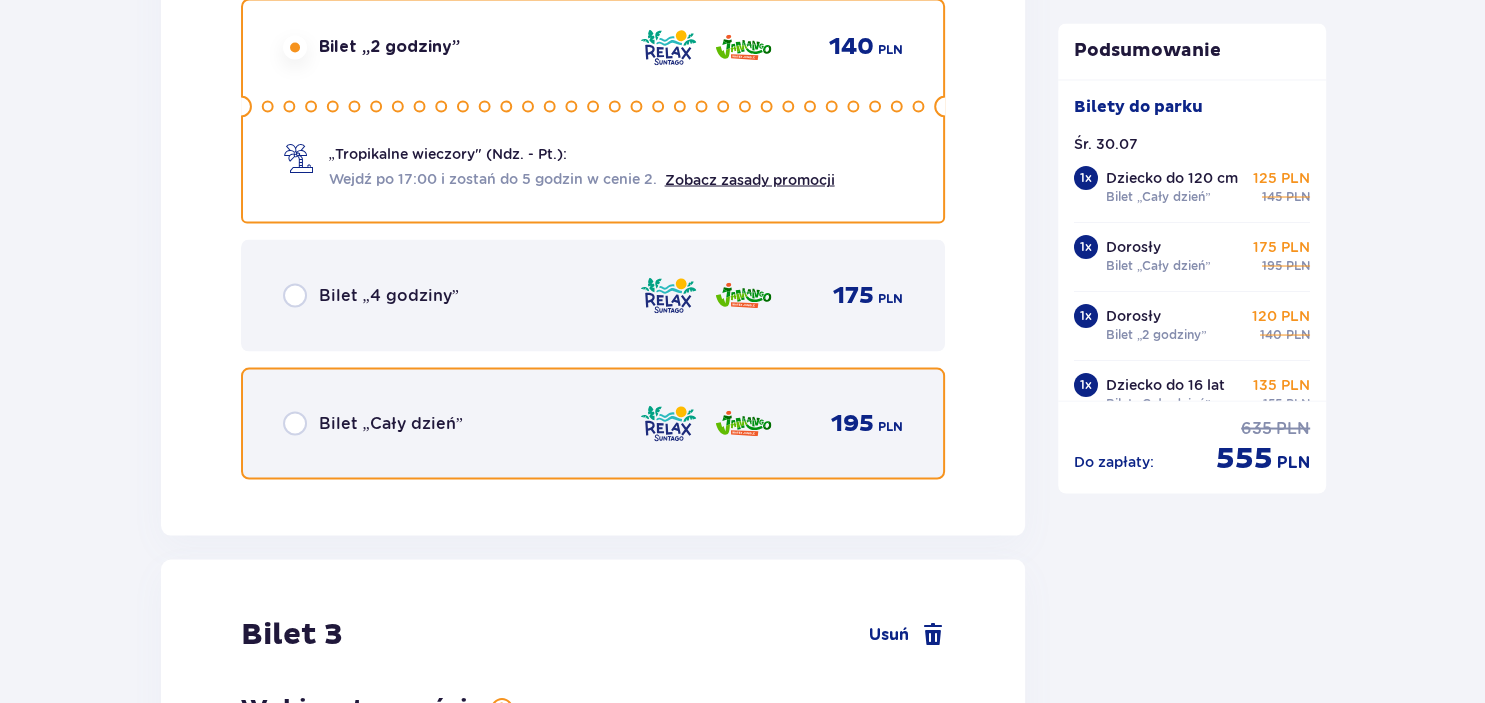 click at bounding box center (295, 423) 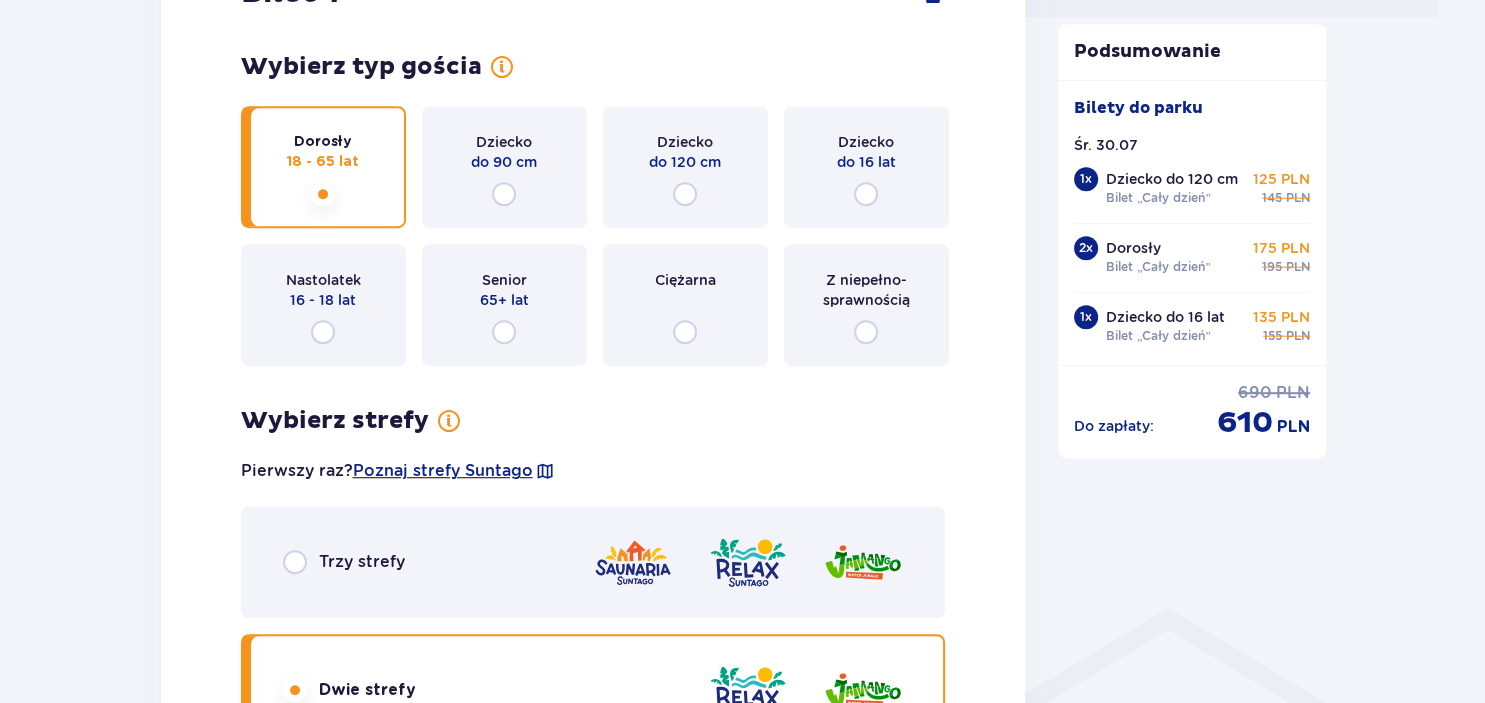 scroll, scrollTop: 1063, scrollLeft: 0, axis: vertical 